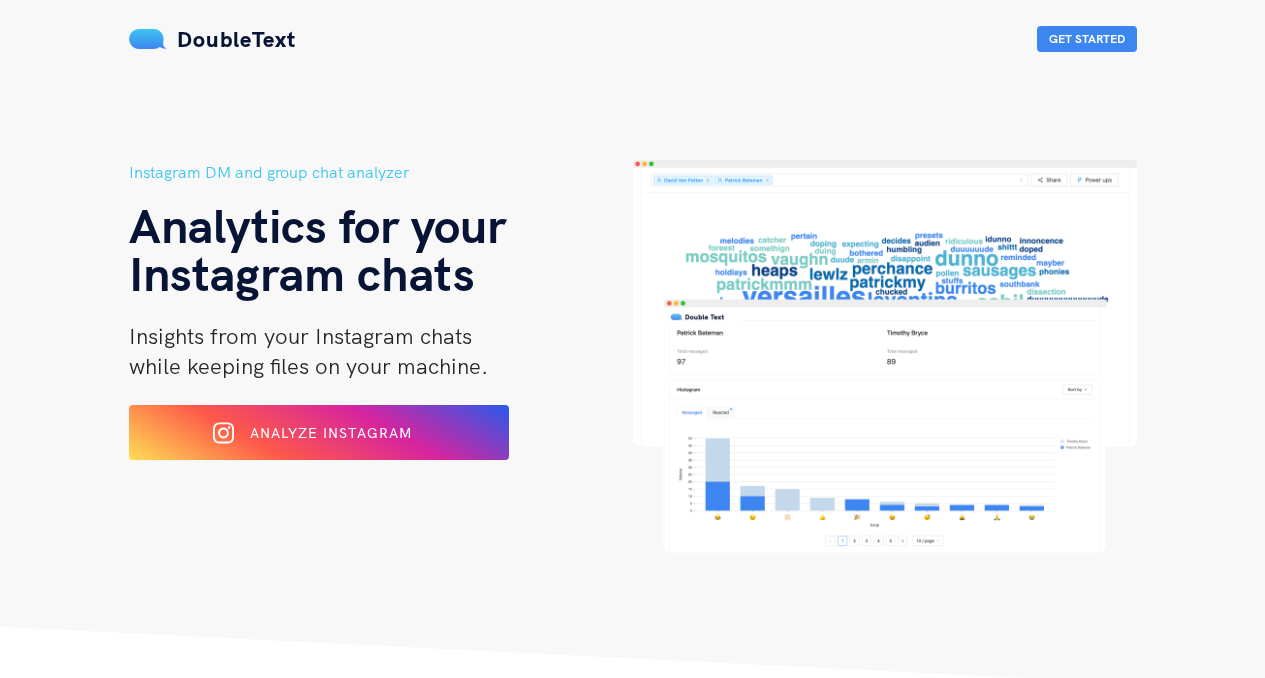 scroll, scrollTop: 0, scrollLeft: 0, axis: both 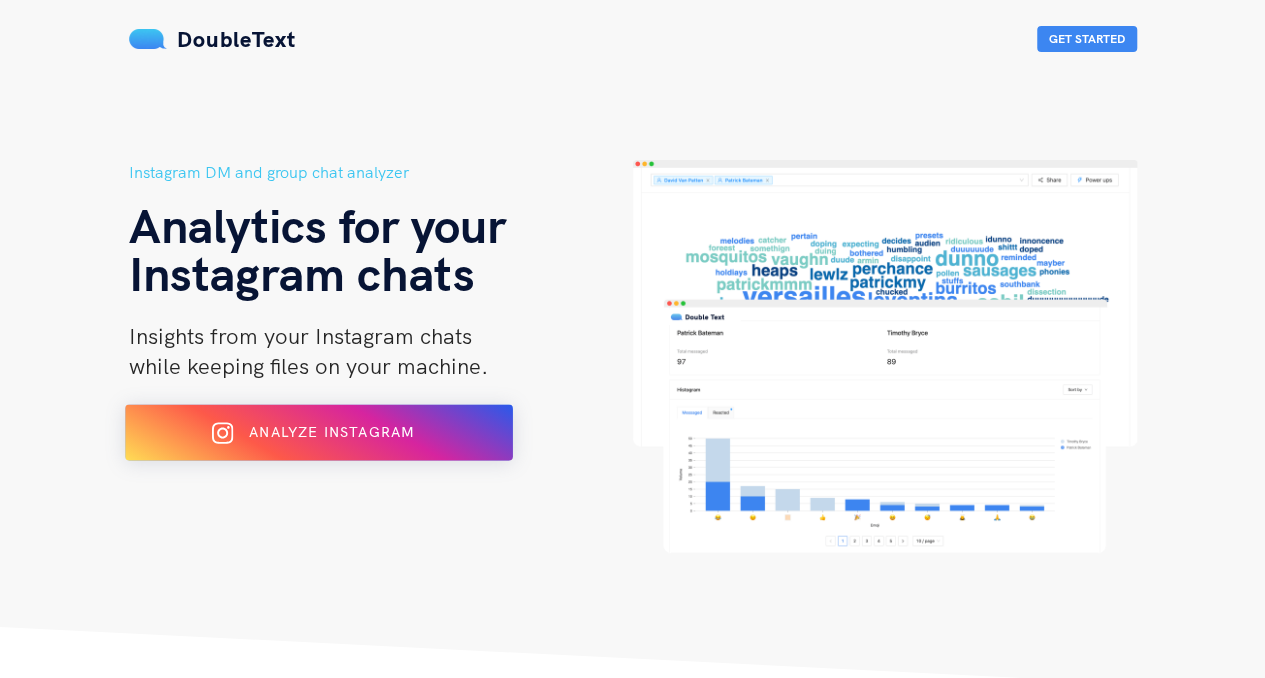 click on "Analyze Instagram" at bounding box center [319, 433] 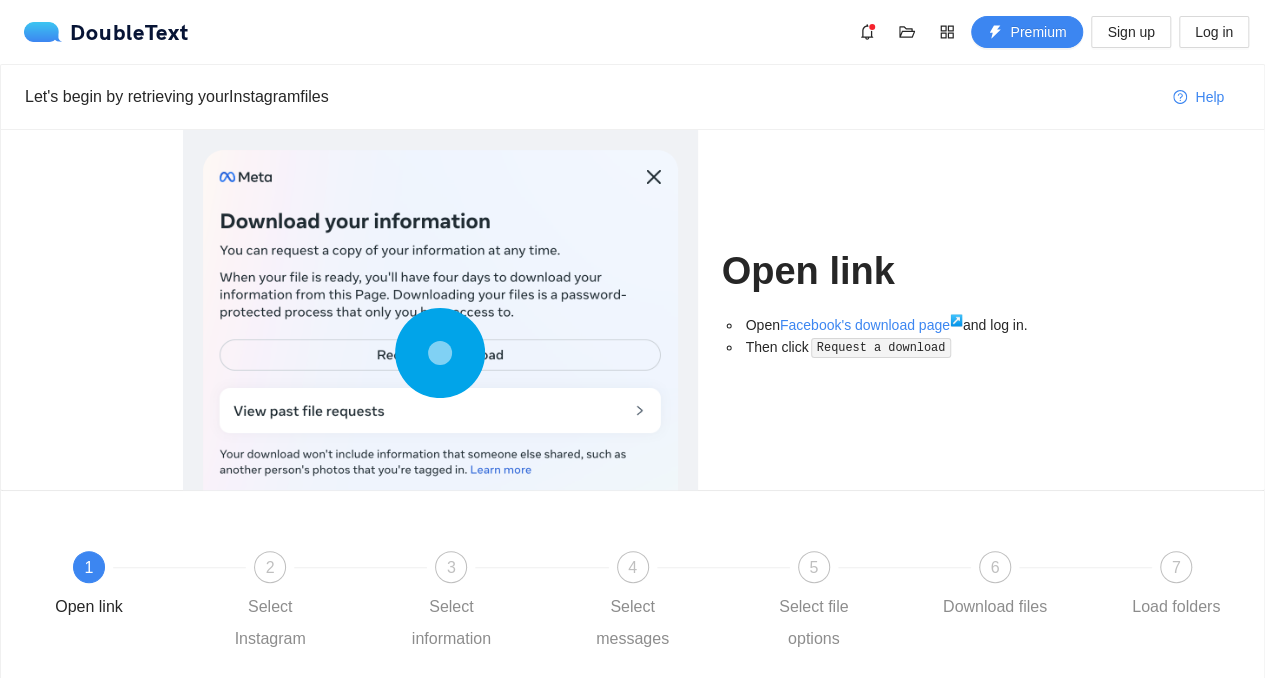 scroll, scrollTop: 160, scrollLeft: 0, axis: vertical 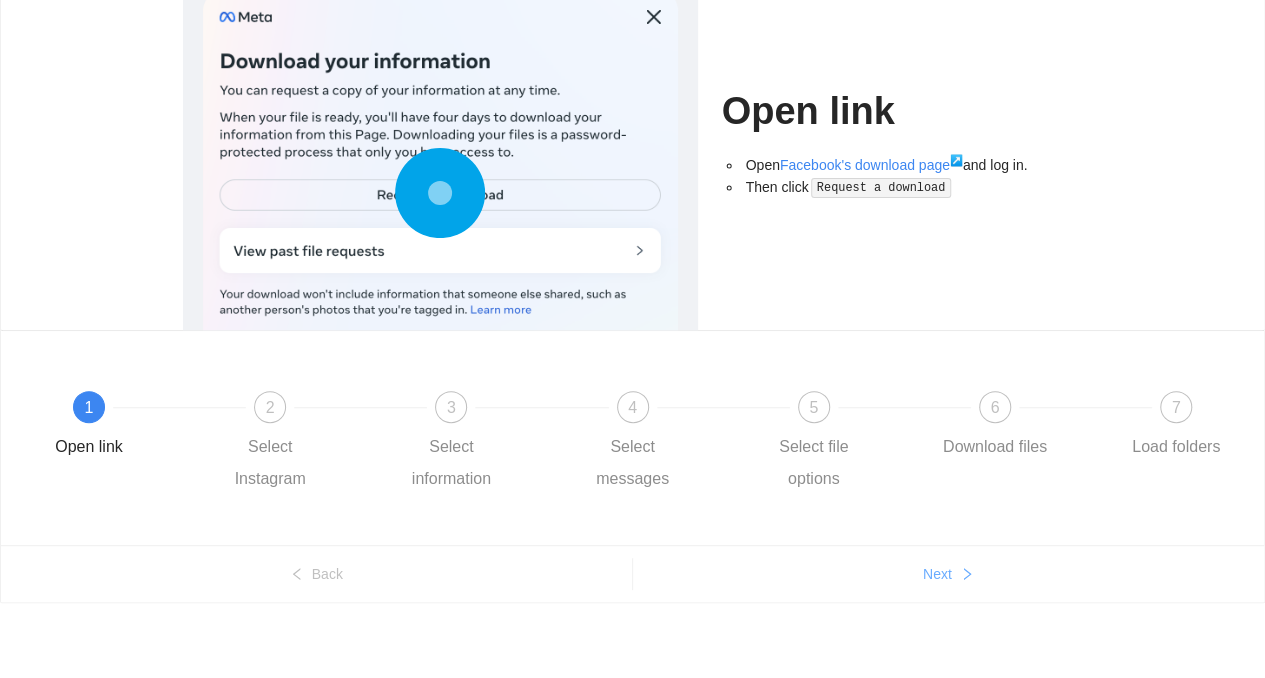 click on "Next" at bounding box center [316, 574] 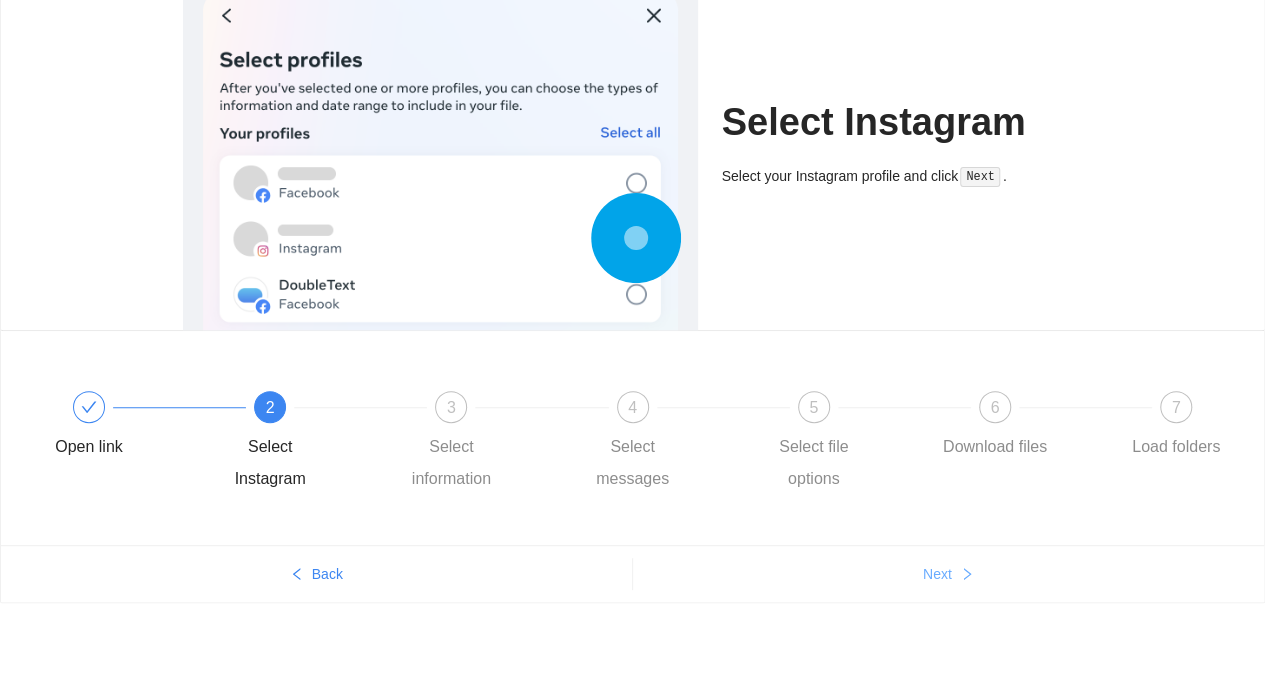 click on "Next" at bounding box center (316, 574) 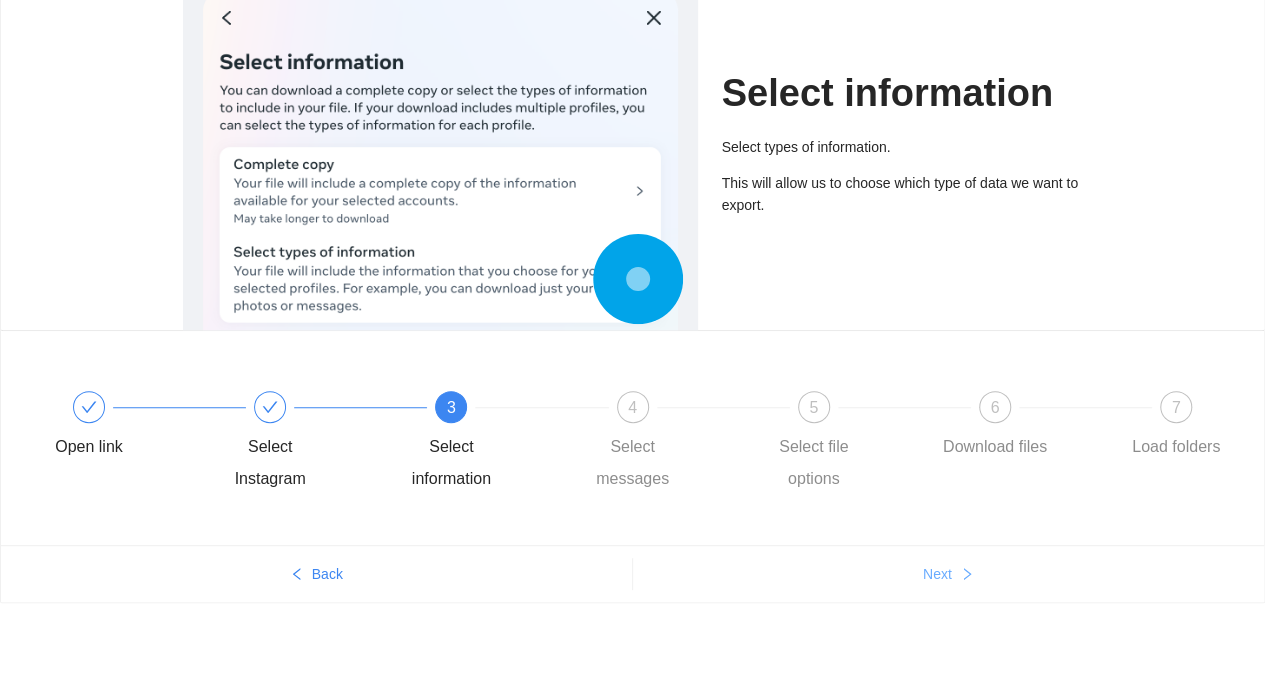 click on "Next" at bounding box center (316, 574) 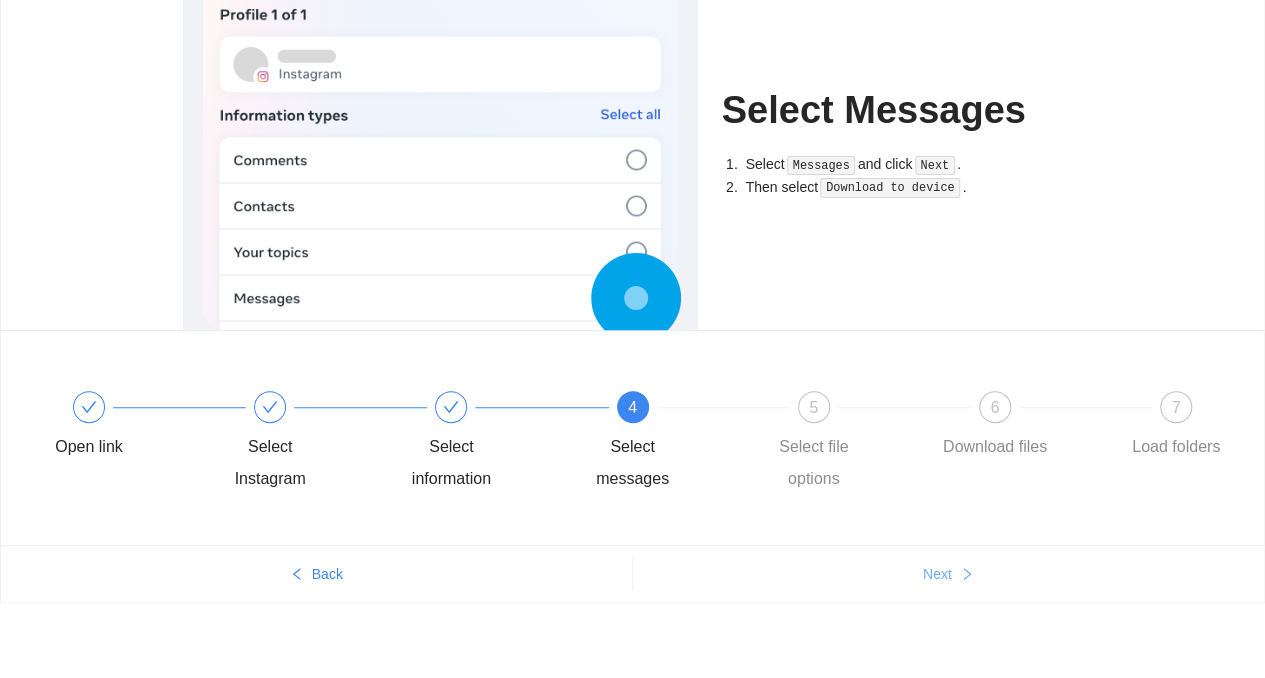 click on "Next" at bounding box center [316, 574] 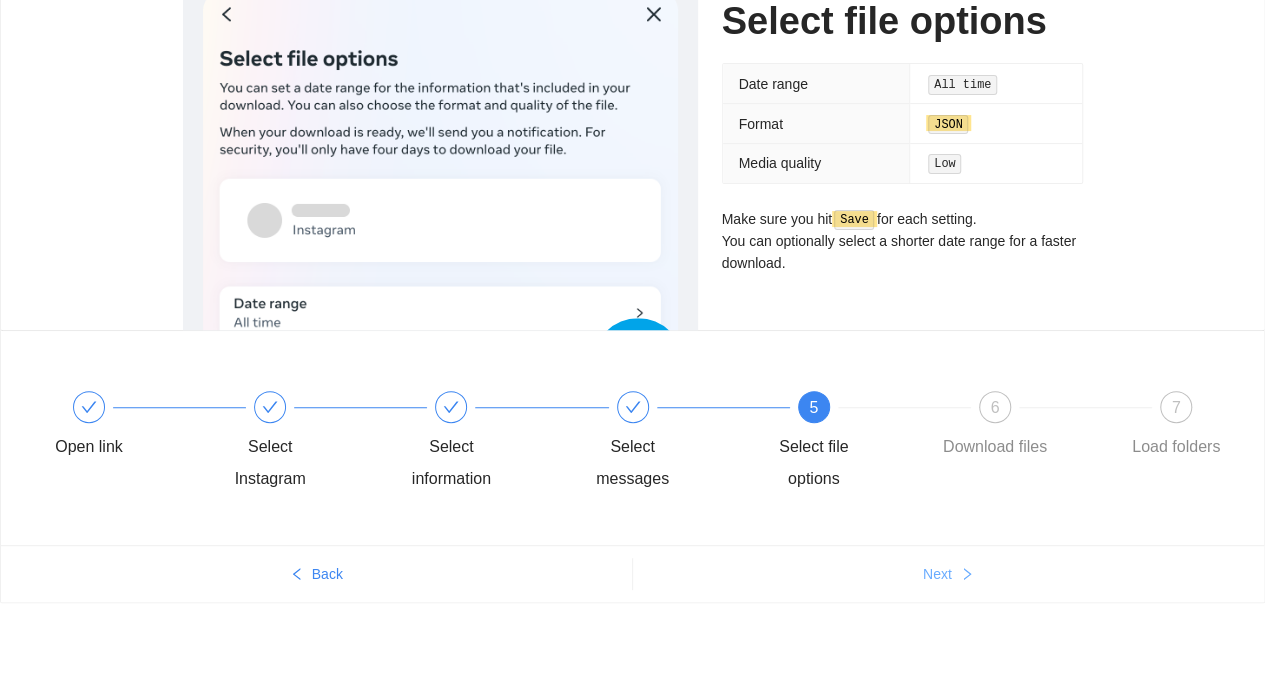 click on "Next" at bounding box center (316, 574) 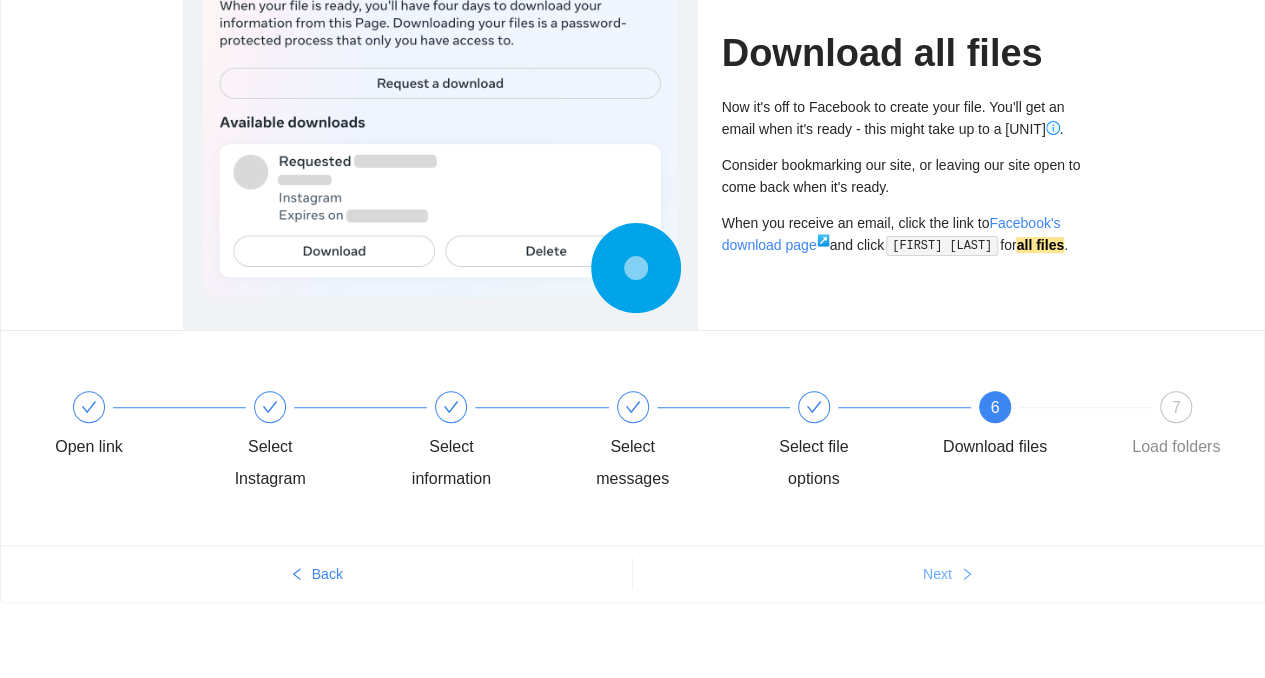 click on "Next" at bounding box center [316, 574] 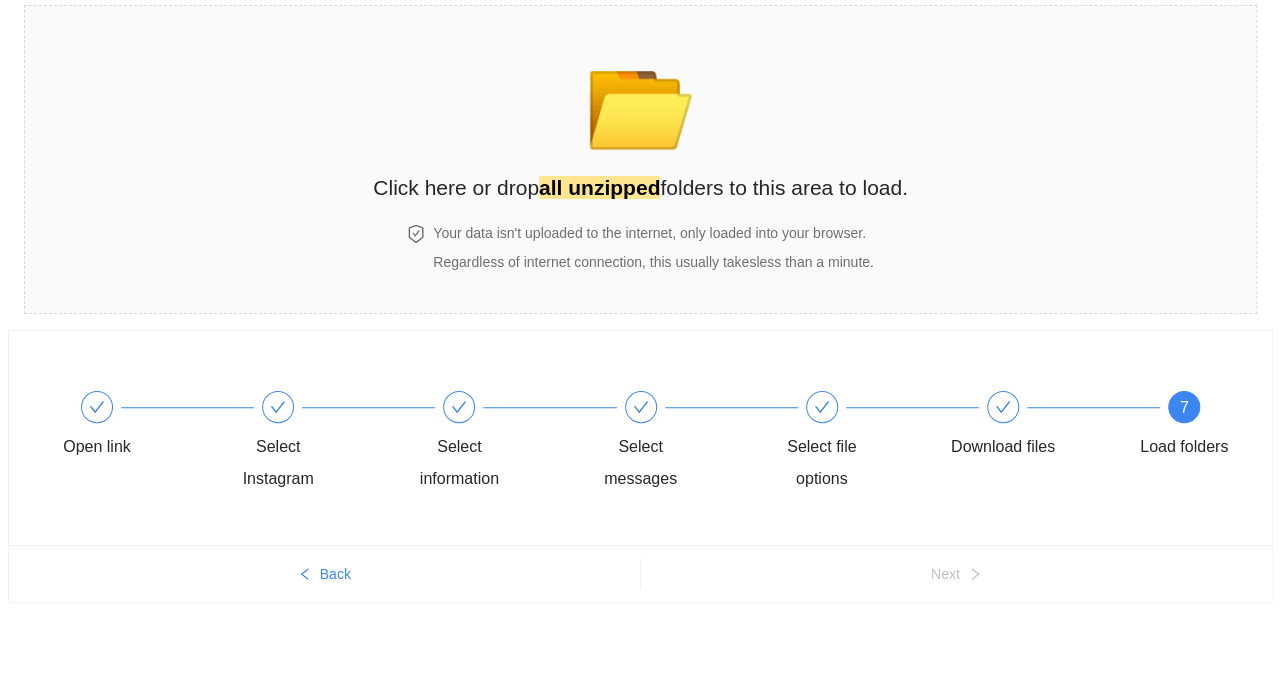 scroll, scrollTop: 0, scrollLeft: 0, axis: both 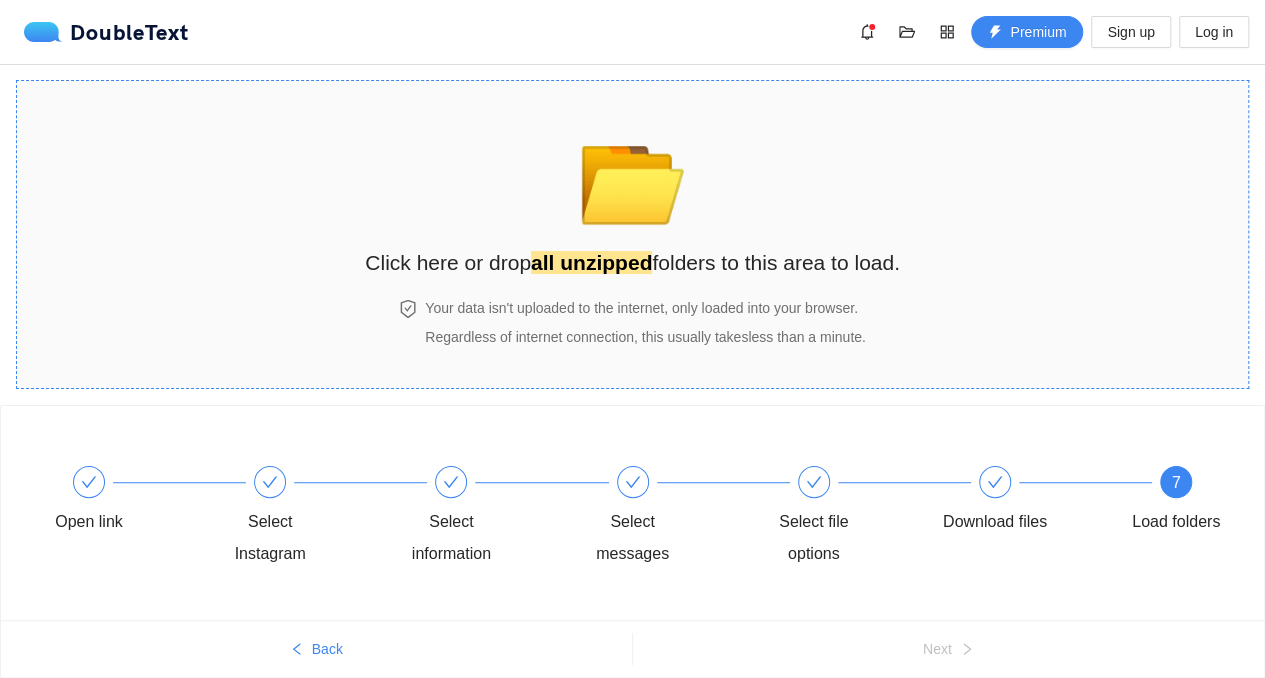 click on "📂 Click here or drop  all unzipped  folders to this area to load.  Your data isn't uploaded to the internet, only loaded into your browser. Regardless of internet connection, this usually takes  less than a minute ." at bounding box center [632, 234] 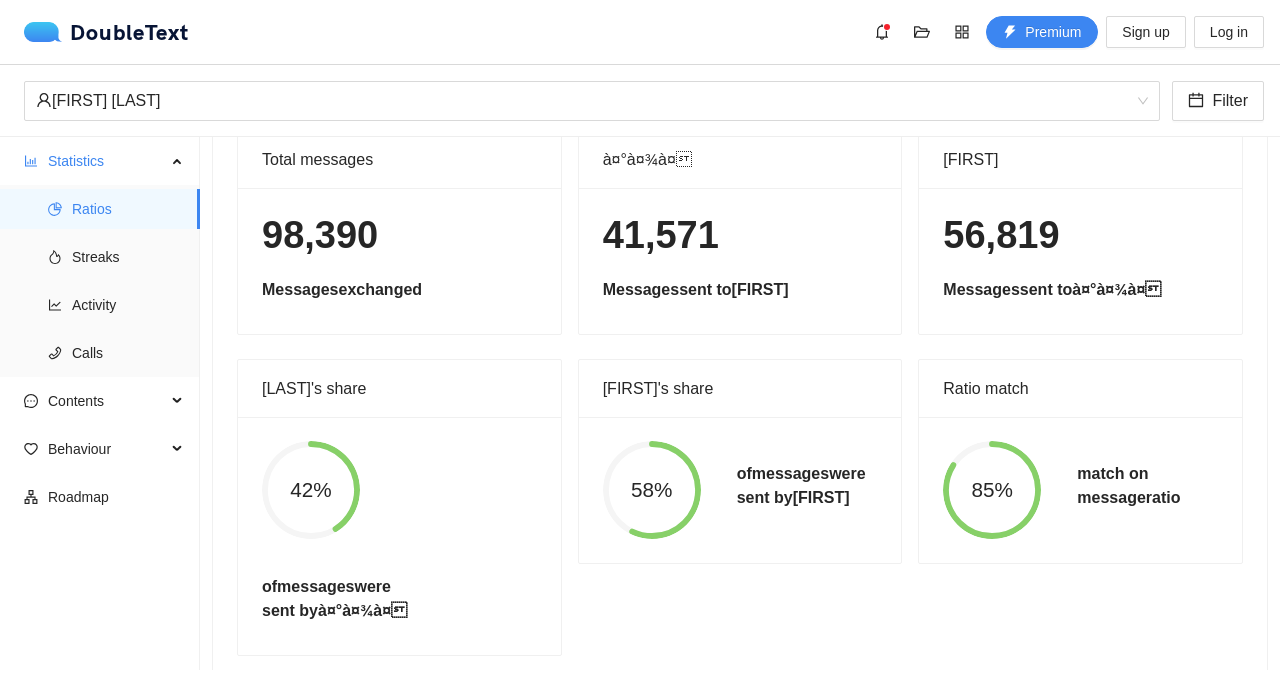 scroll, scrollTop: 159, scrollLeft: 0, axis: vertical 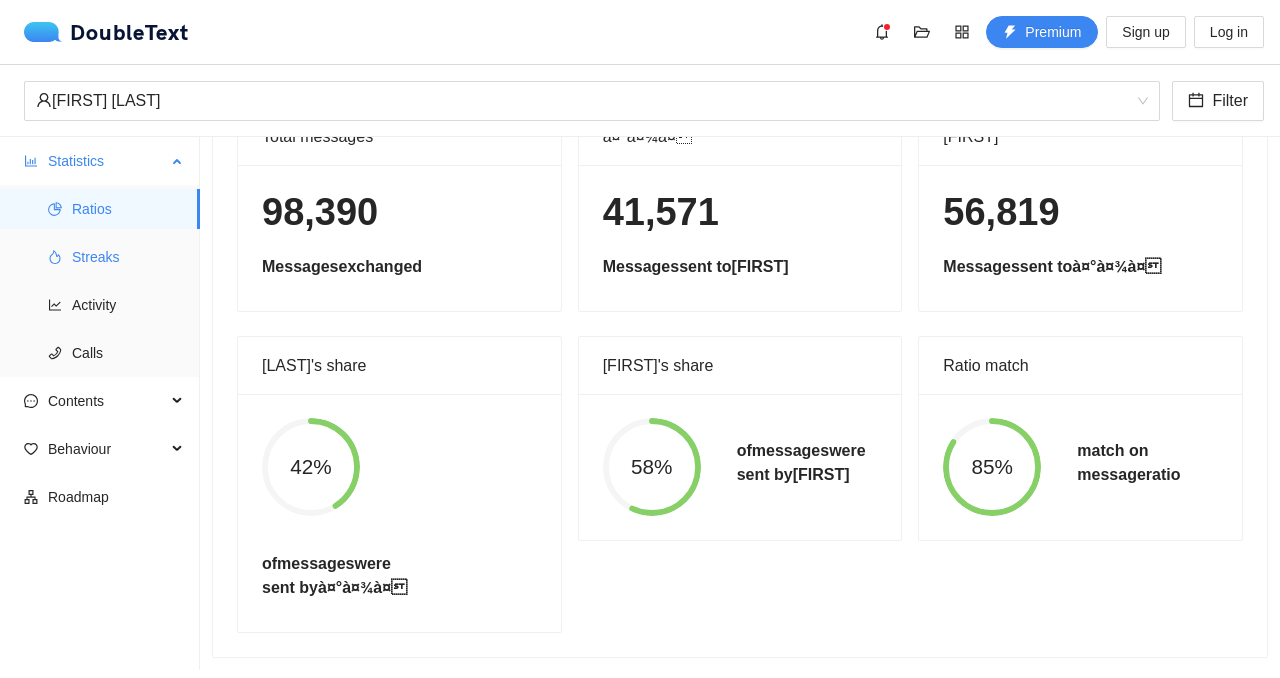 click on "Streaks" at bounding box center [128, 257] 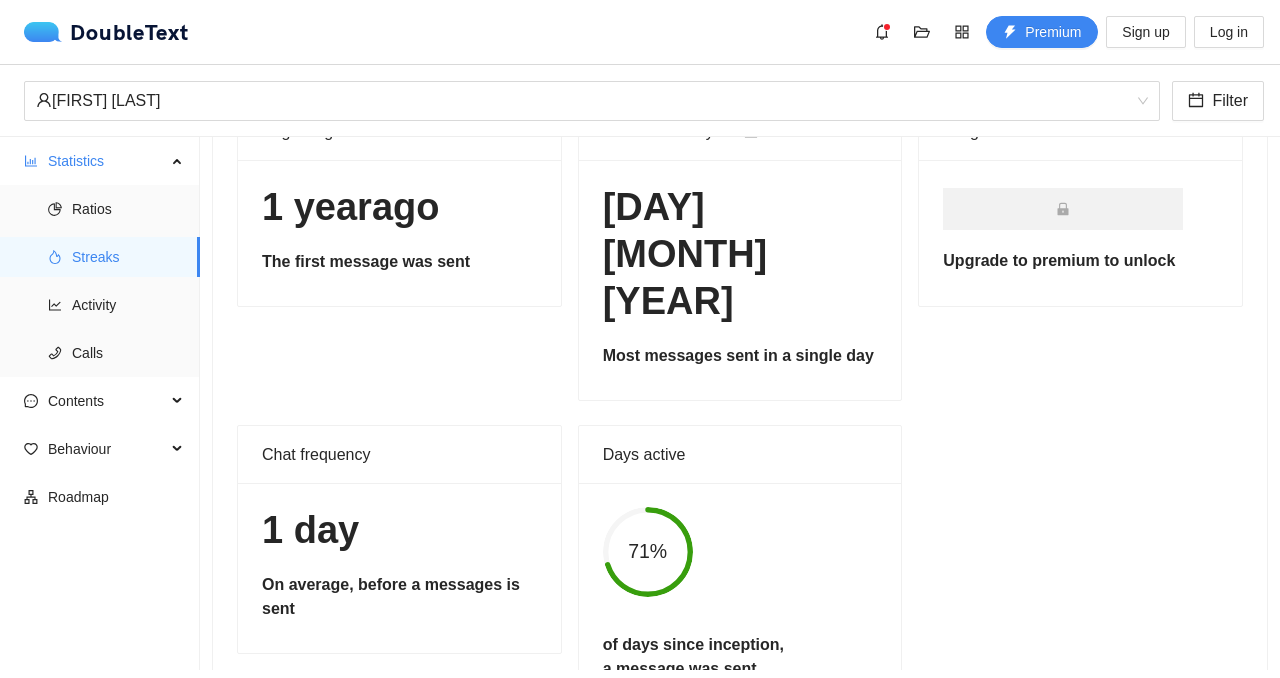scroll, scrollTop: 0, scrollLeft: 0, axis: both 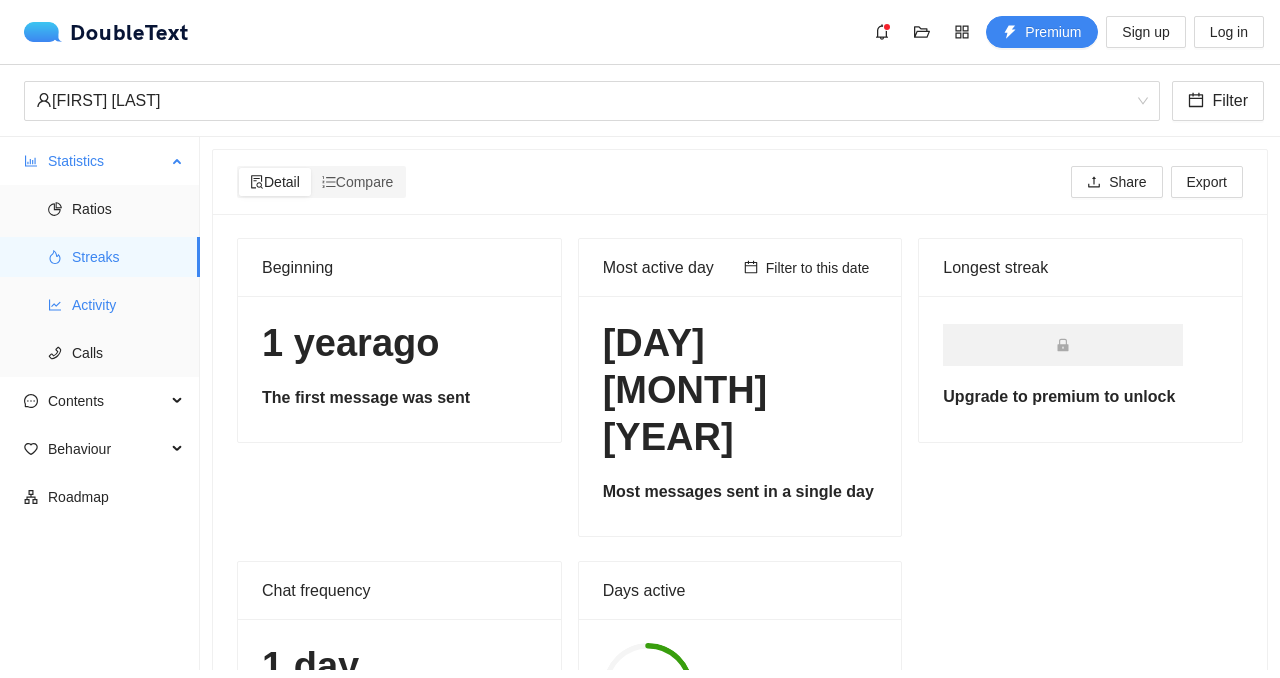 click on "Activity" at bounding box center [128, 305] 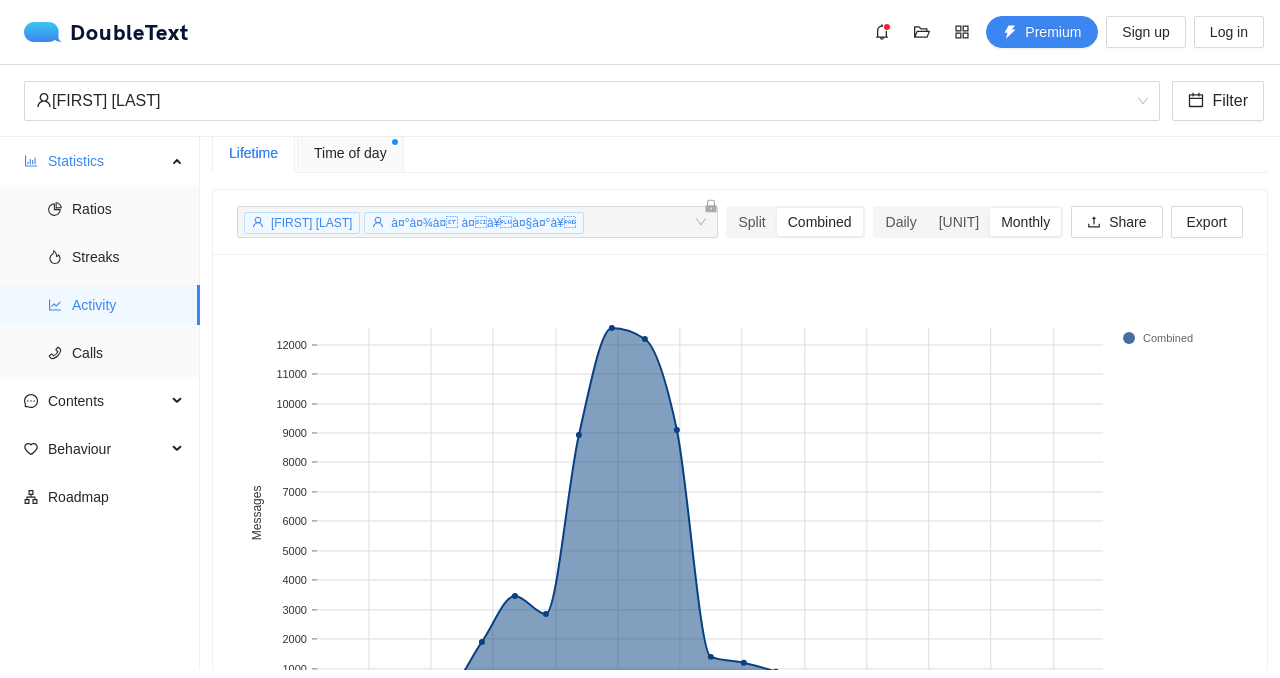 scroll, scrollTop: 174, scrollLeft: 0, axis: vertical 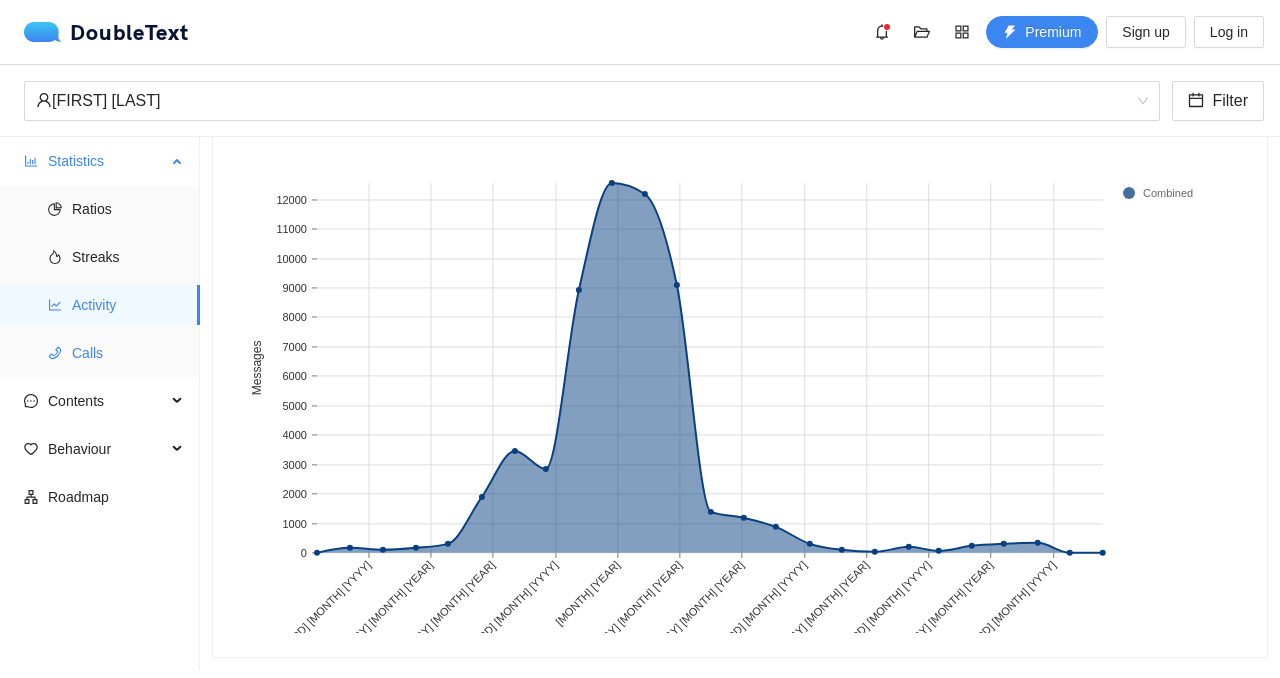 click on "Calls" at bounding box center [128, 353] 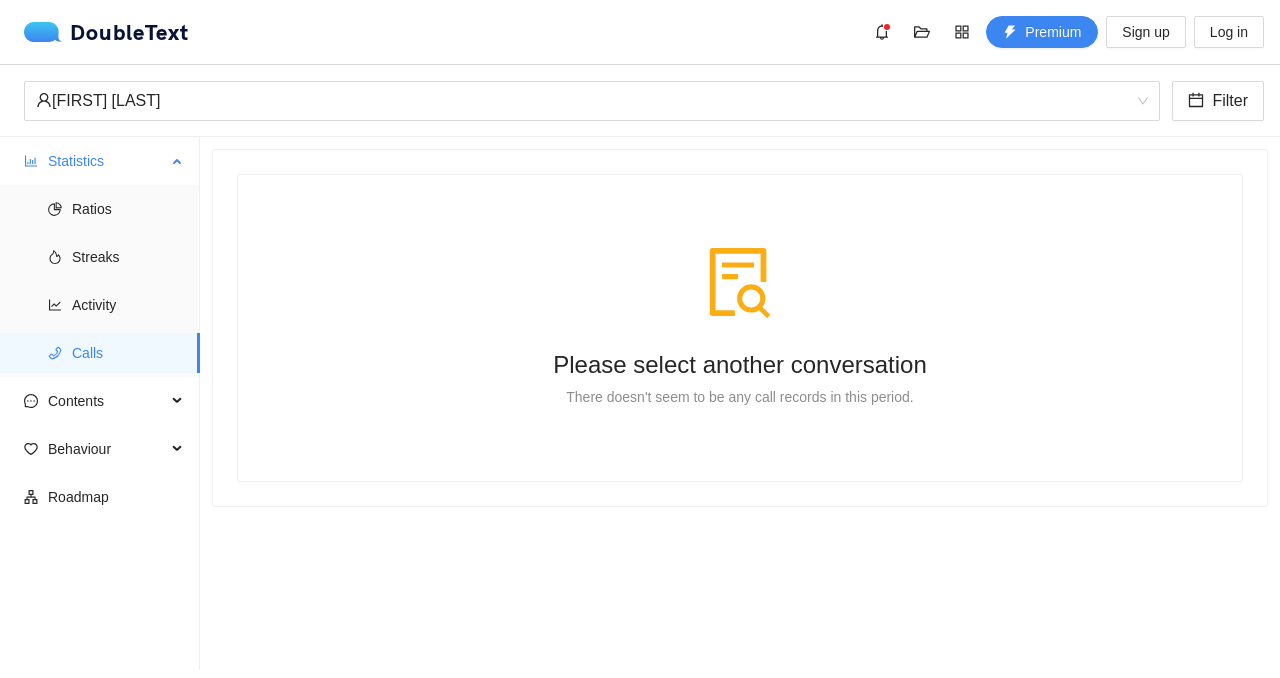 scroll, scrollTop: 0, scrollLeft: 0, axis: both 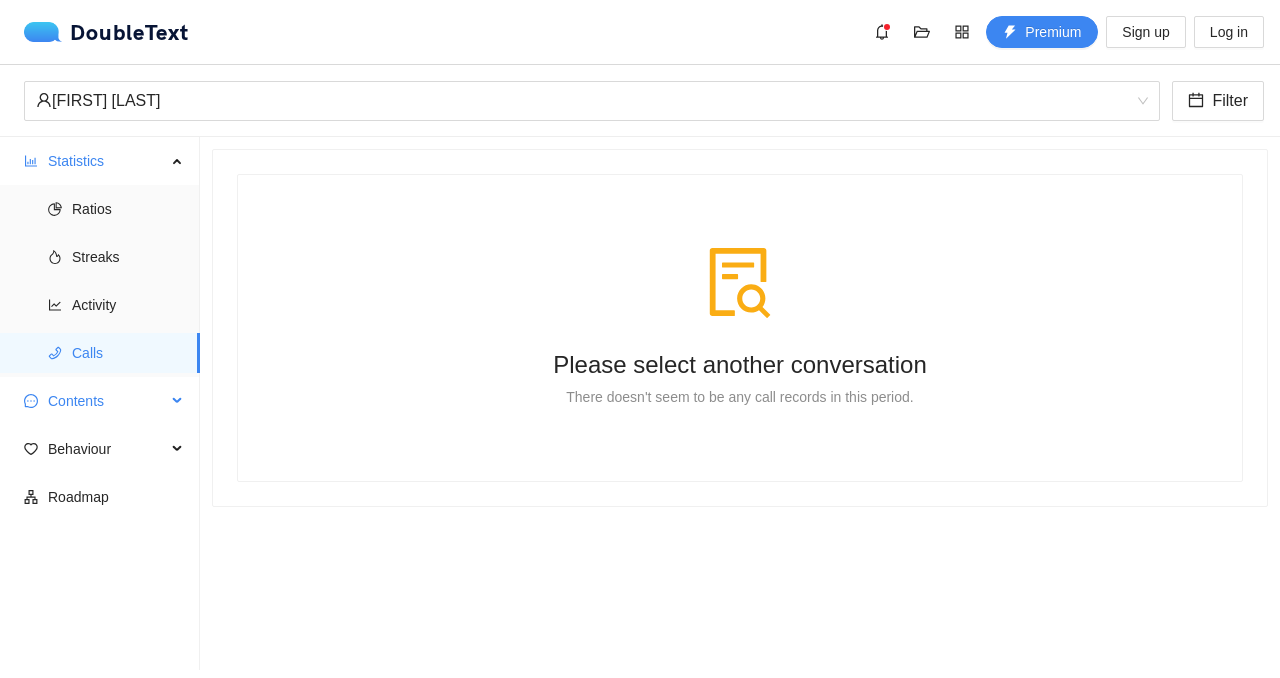 click on "Contents" at bounding box center [107, 401] 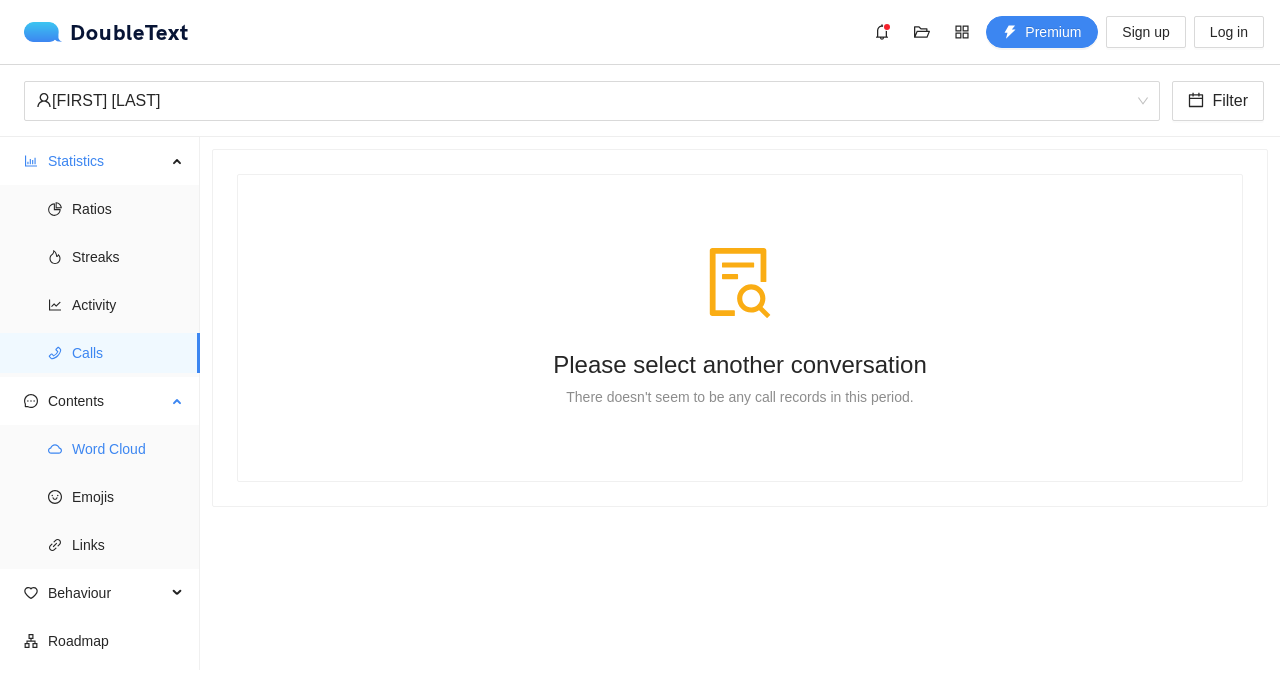 click on "Word Cloud" at bounding box center [128, 449] 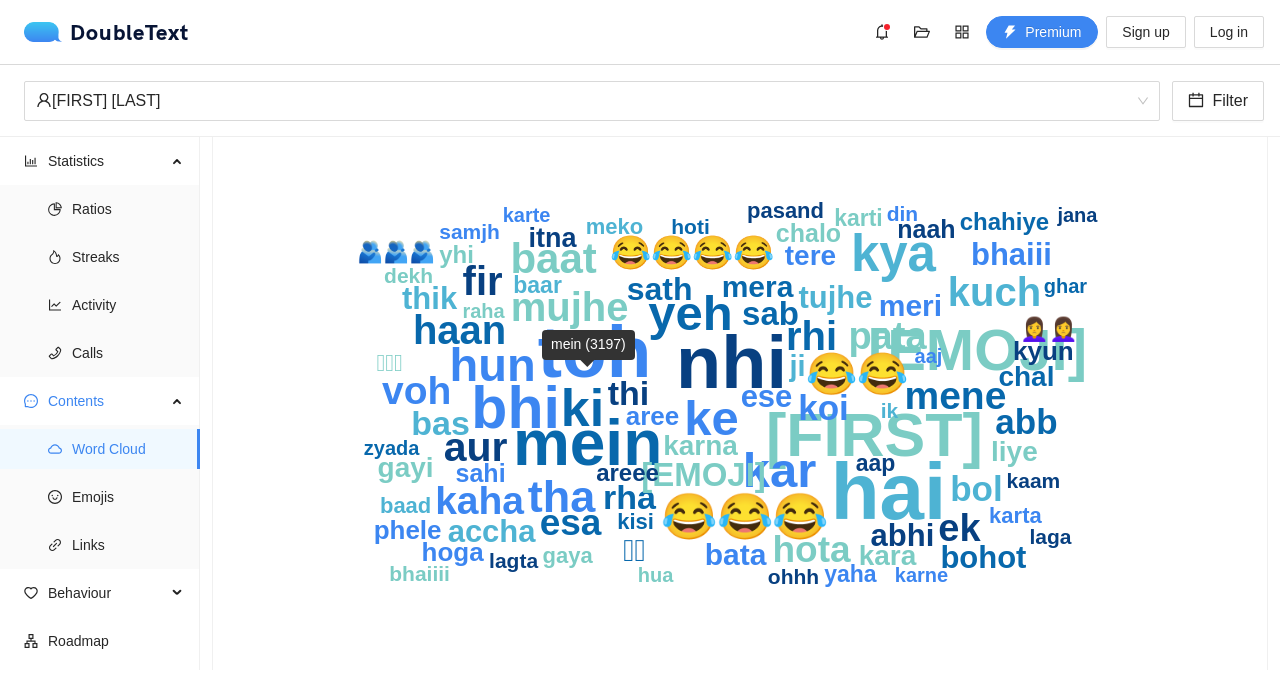 scroll, scrollTop: 139, scrollLeft: 0, axis: vertical 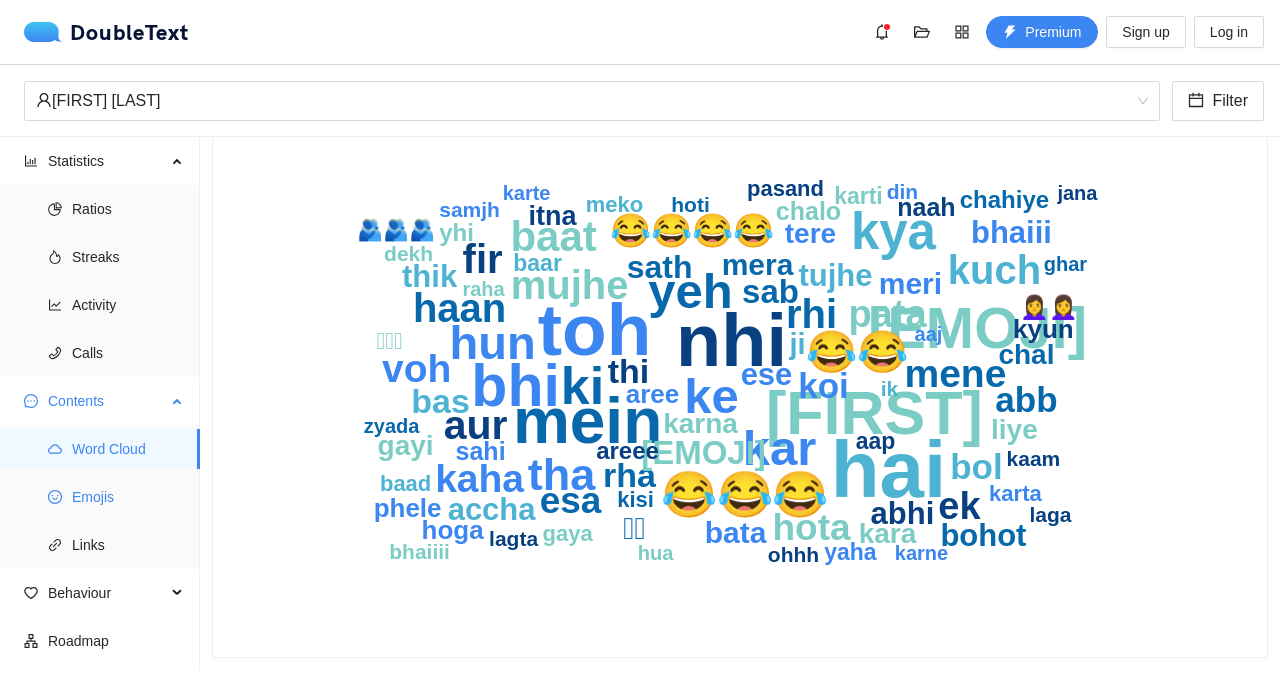 click on "Emojis" at bounding box center [128, 497] 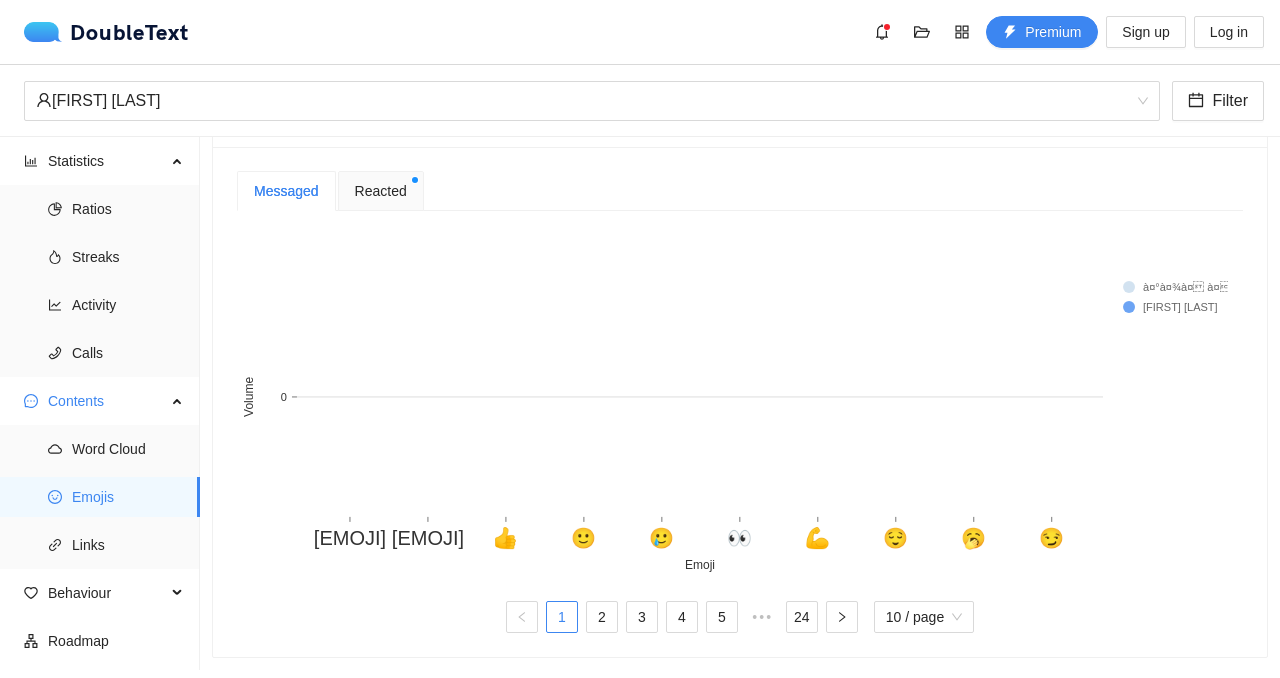 scroll, scrollTop: 444, scrollLeft: 0, axis: vertical 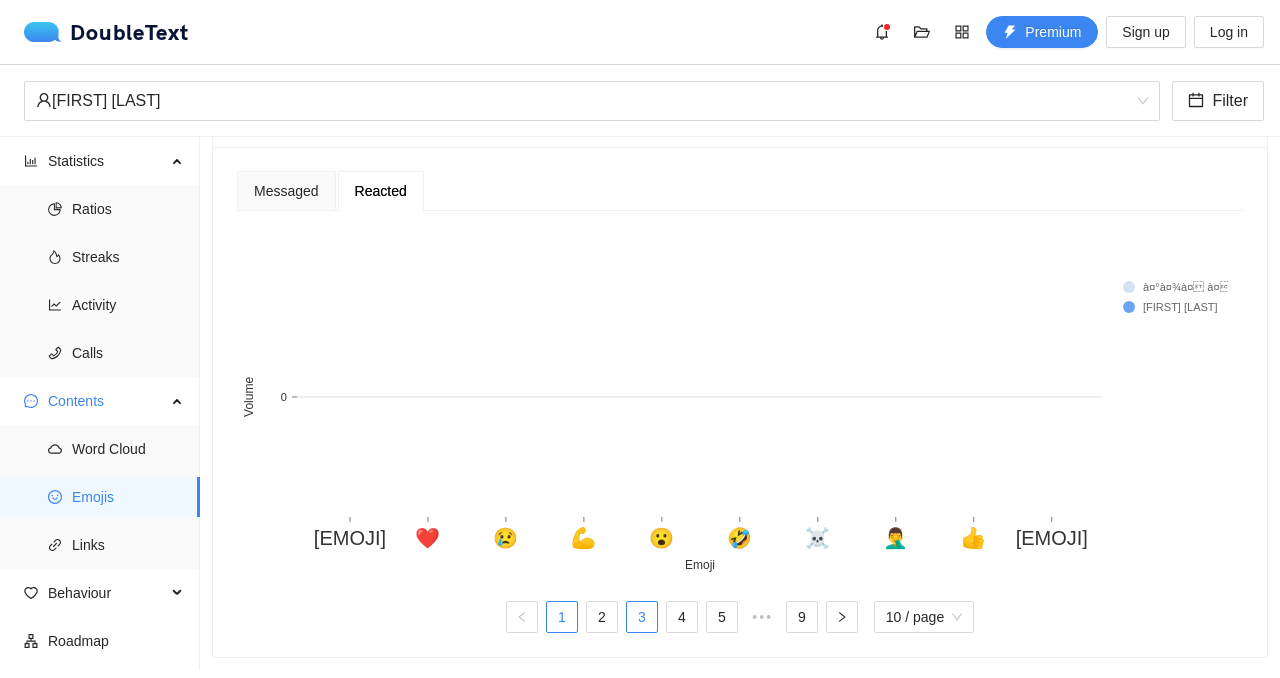 click on "3" at bounding box center [642, 617] 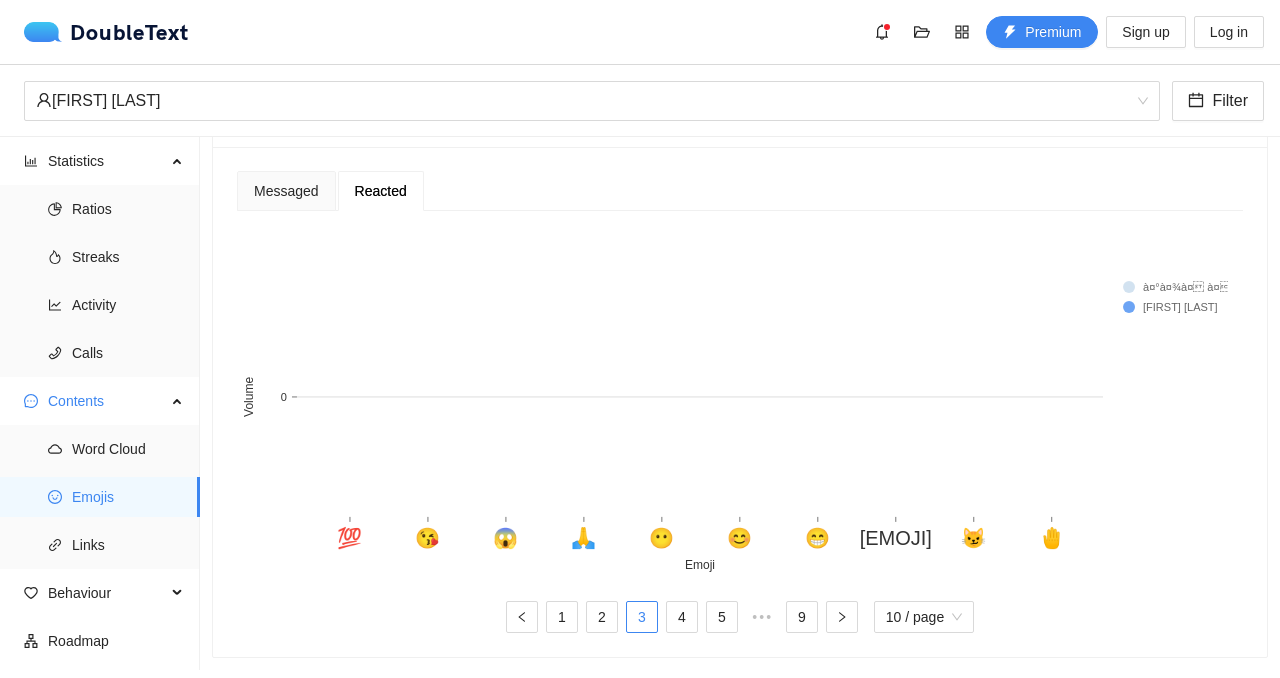 click on "😊" at bounding box center [350, 538] 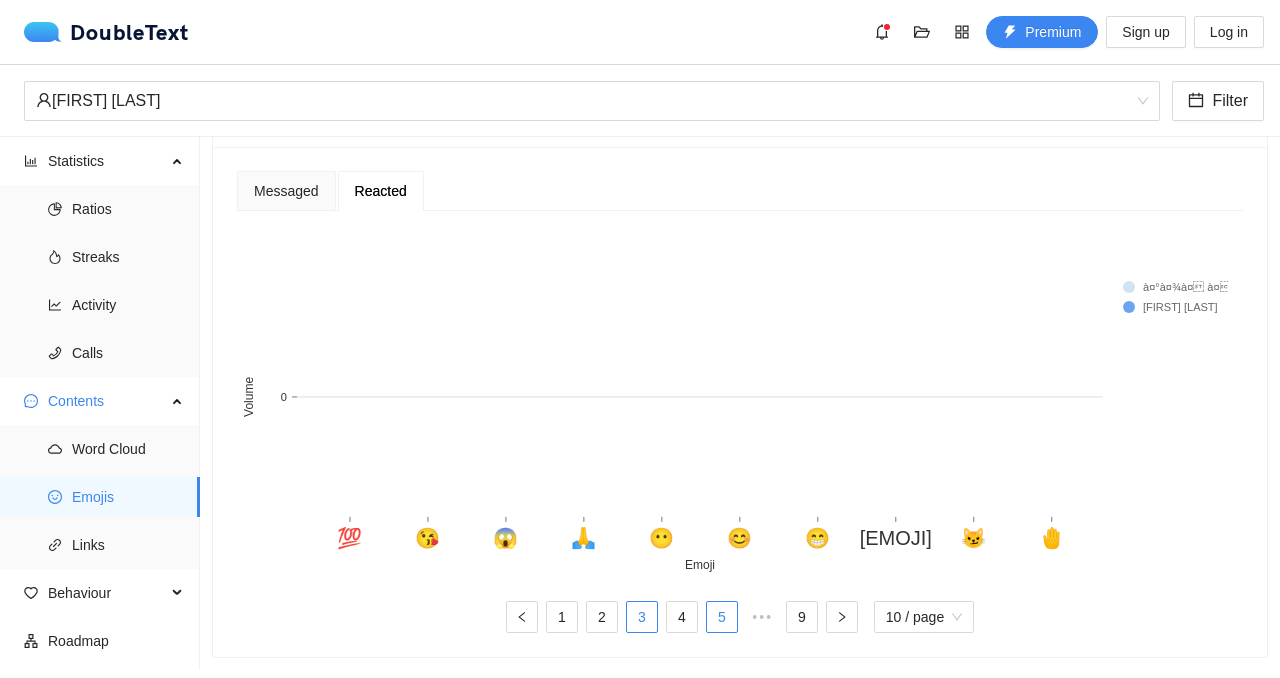 click on "5" at bounding box center (722, 617) 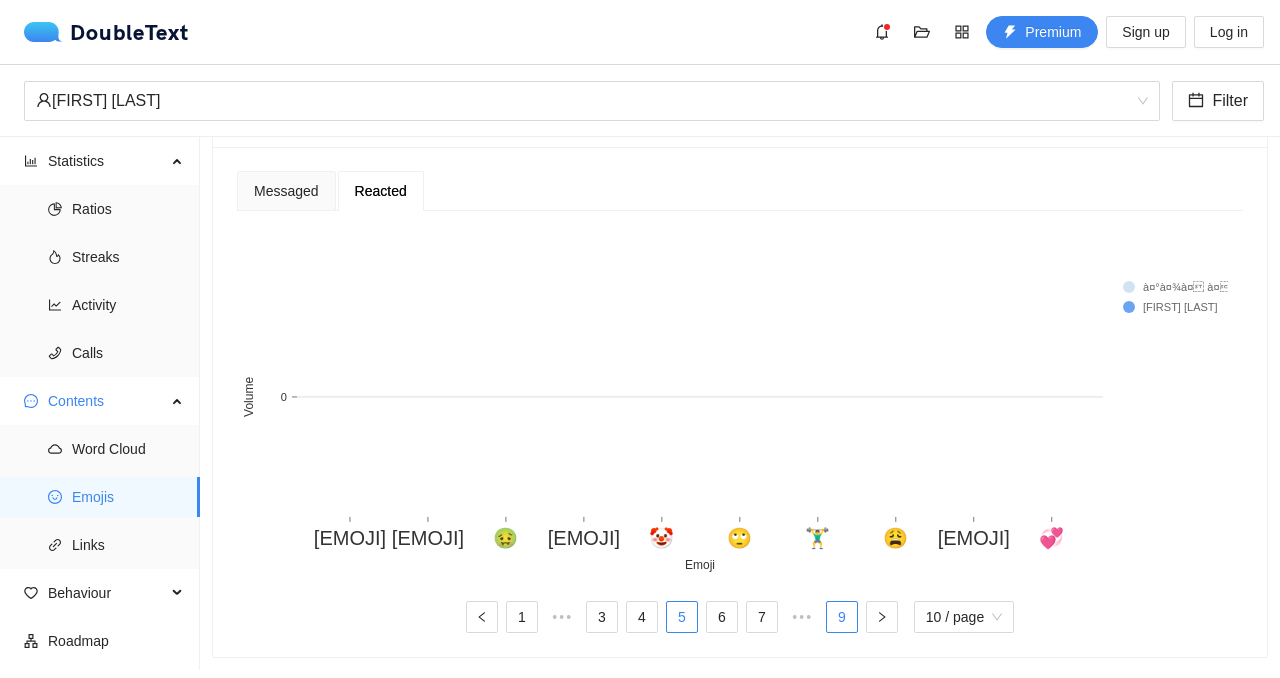 click on "9" at bounding box center [842, 617] 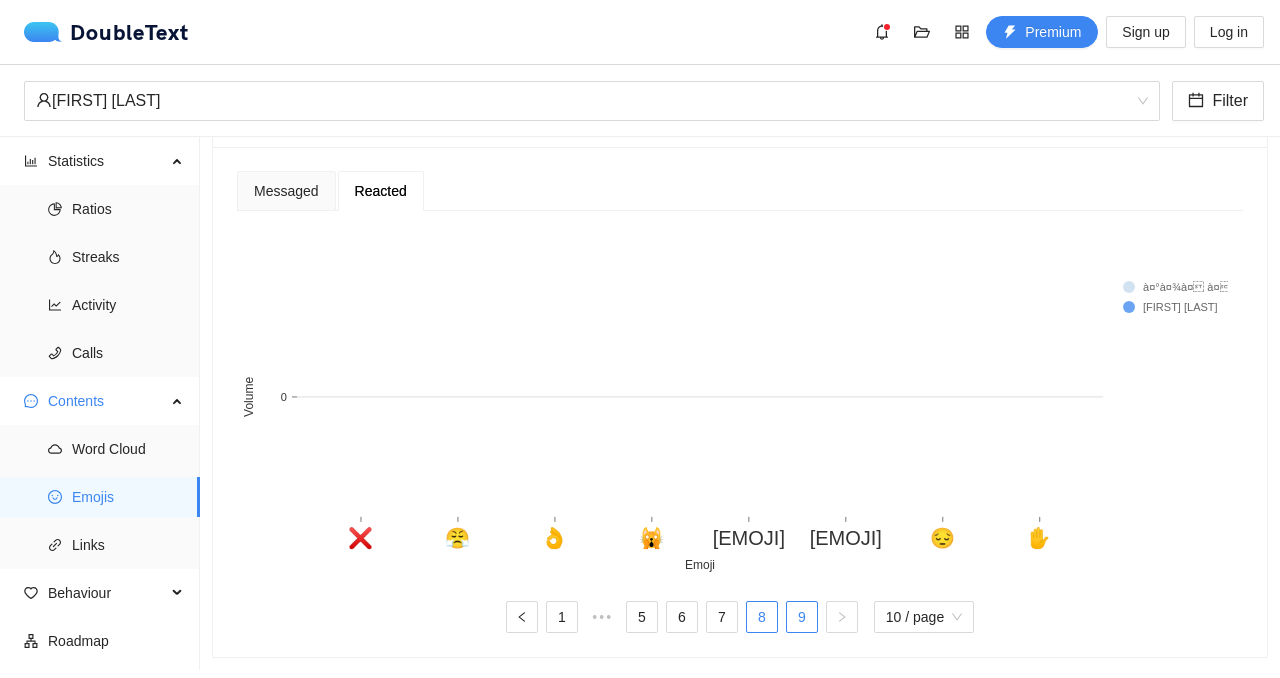 click on "8" at bounding box center (762, 617) 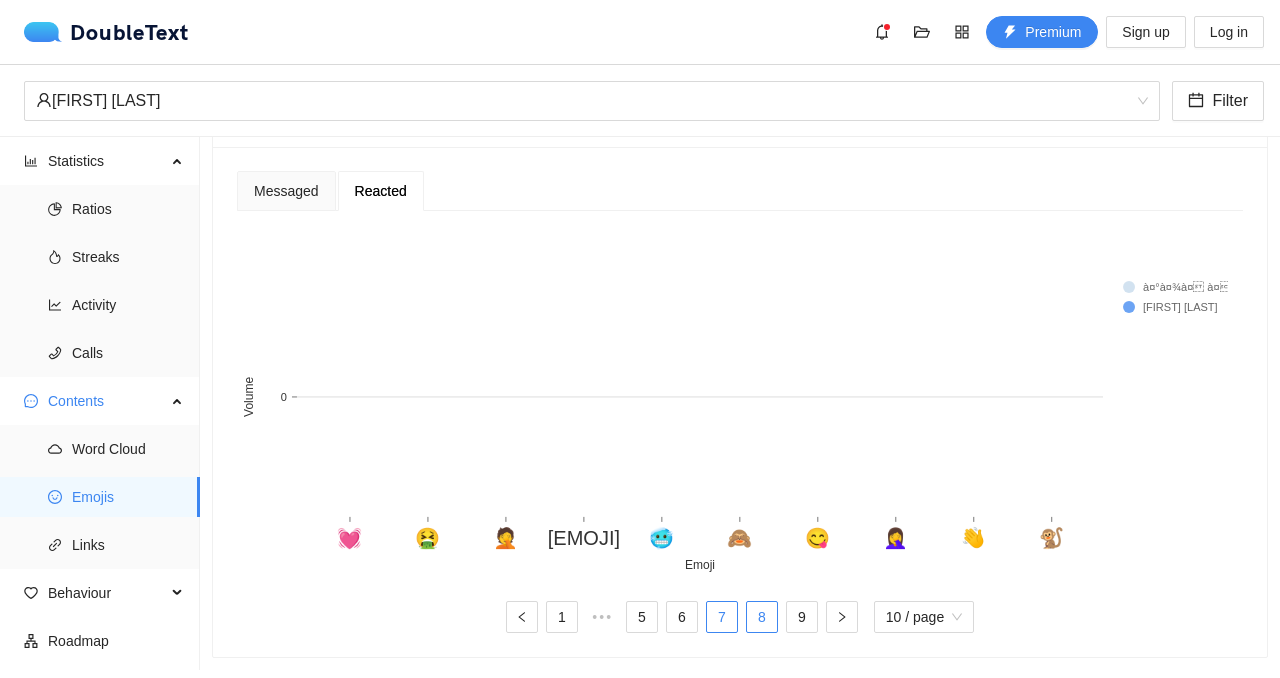 click on "7" at bounding box center [722, 617] 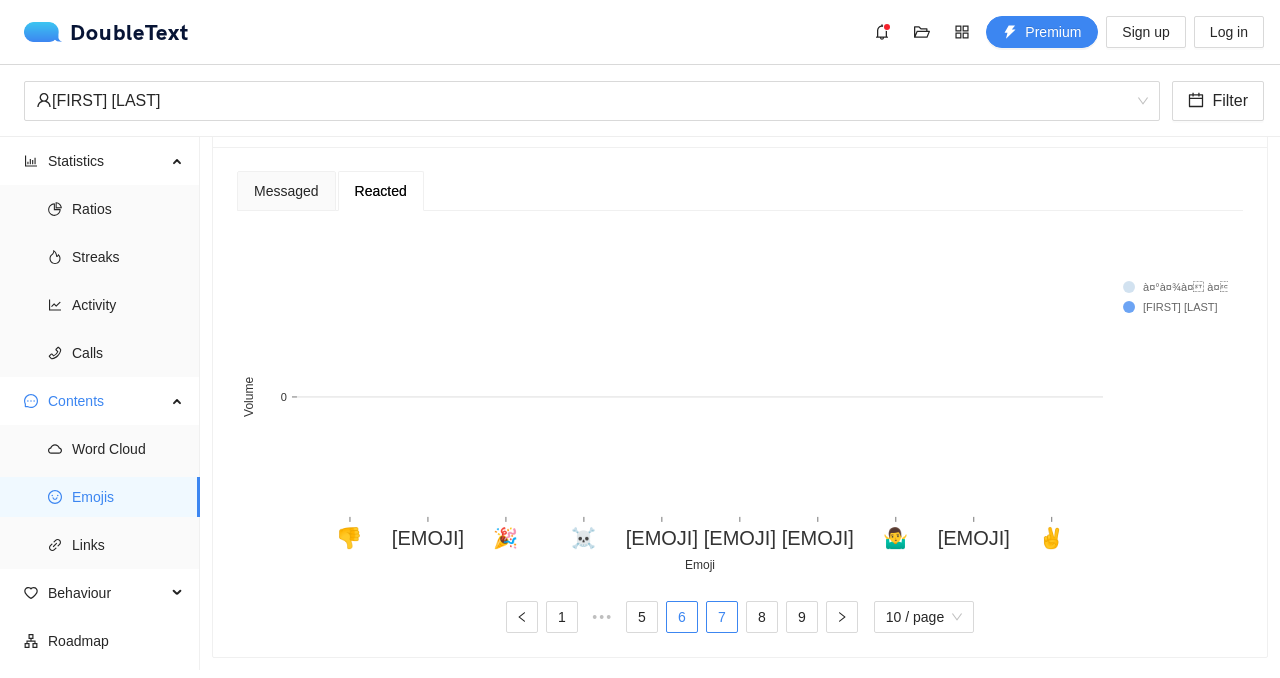 click on "6" at bounding box center [682, 617] 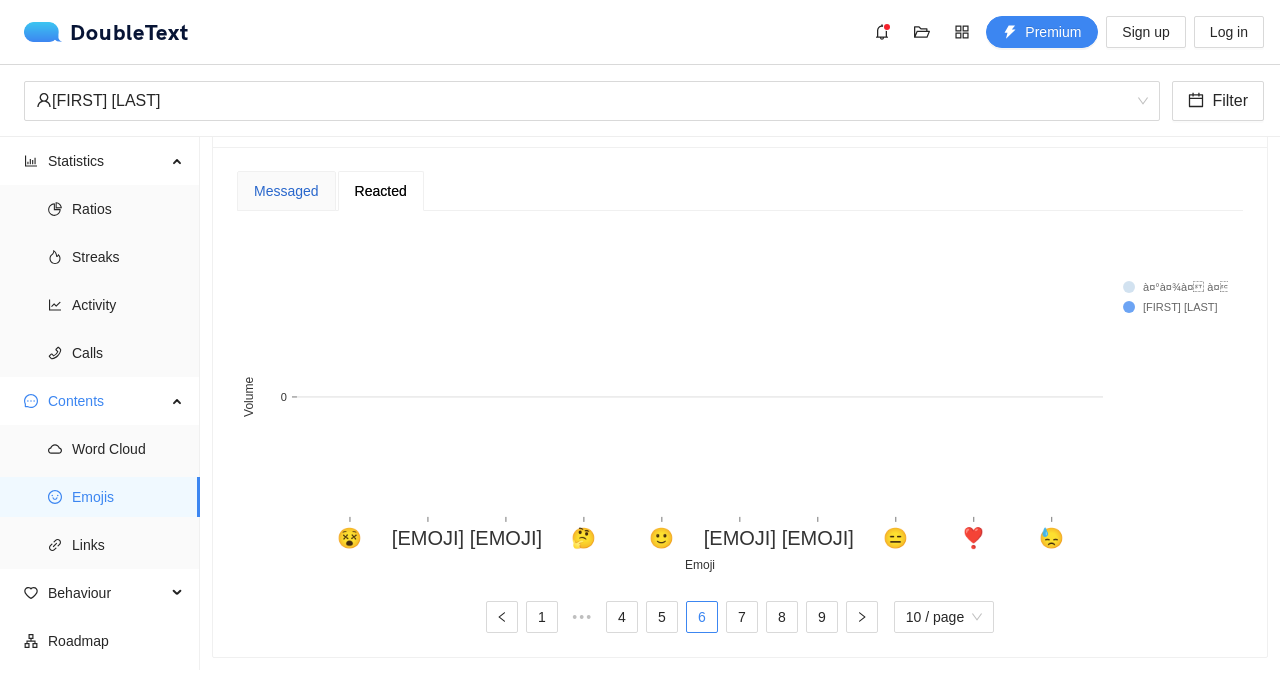 click on "Messaged" at bounding box center [286, 191] 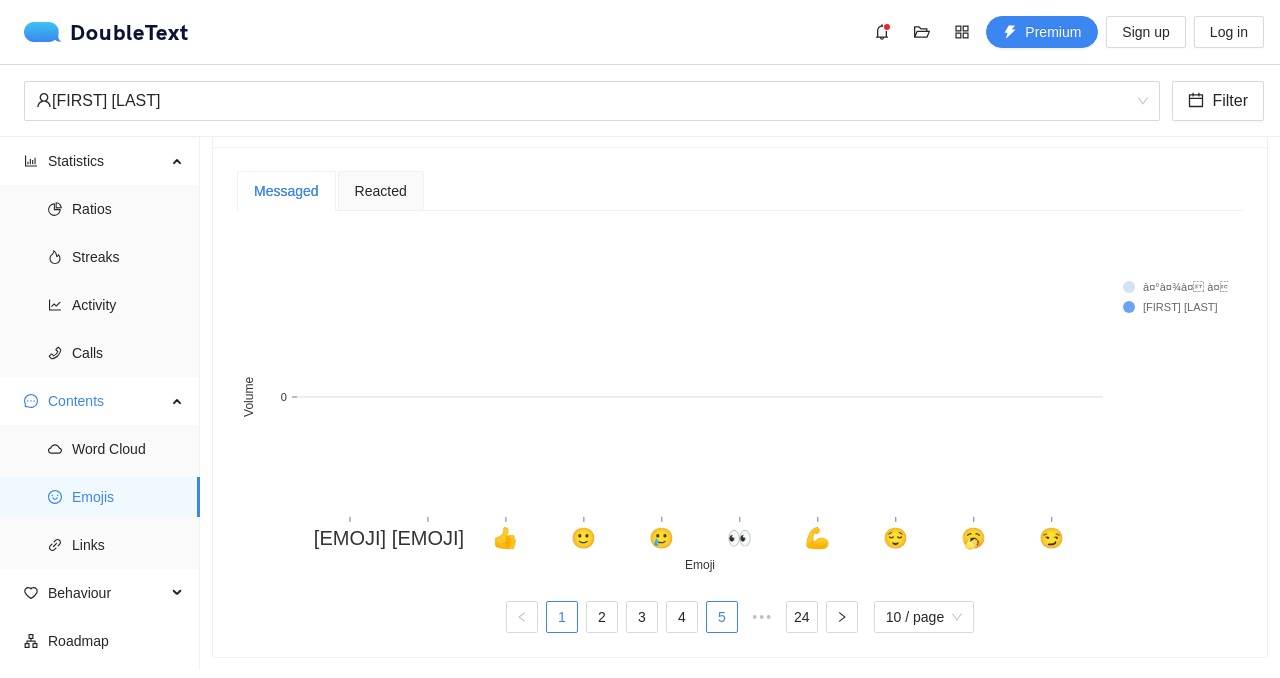 click on "5" at bounding box center (722, 617) 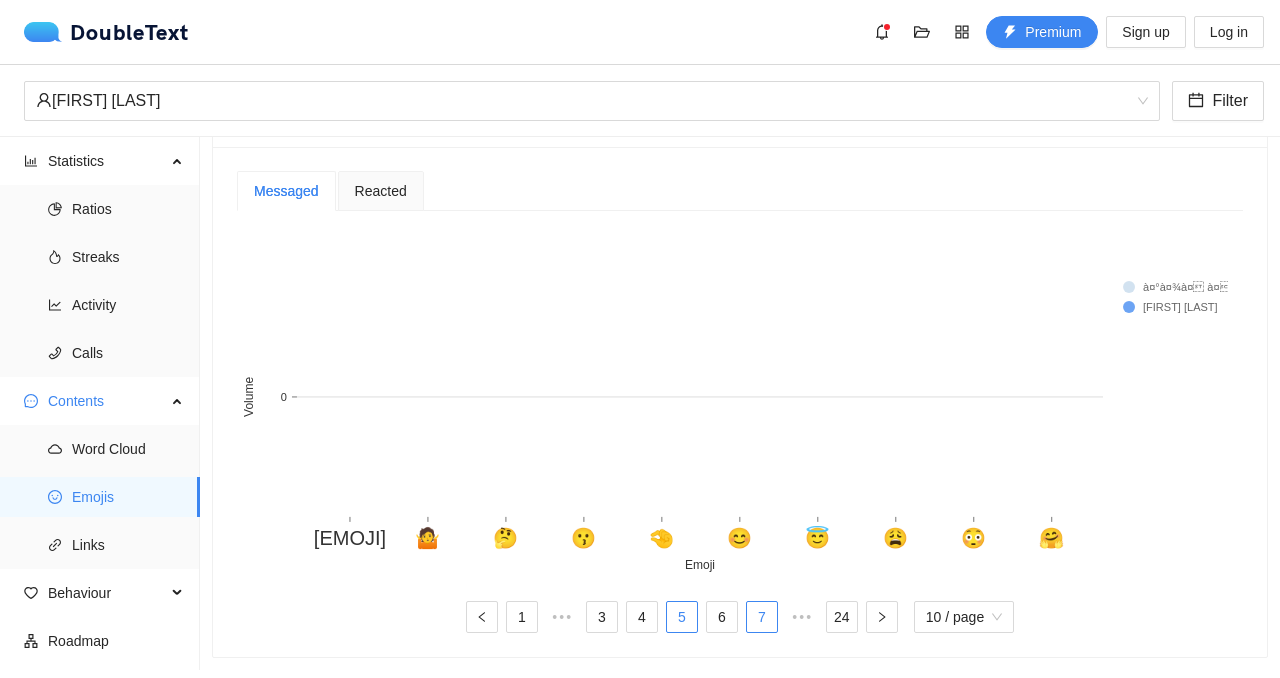 click on "7" at bounding box center [762, 617] 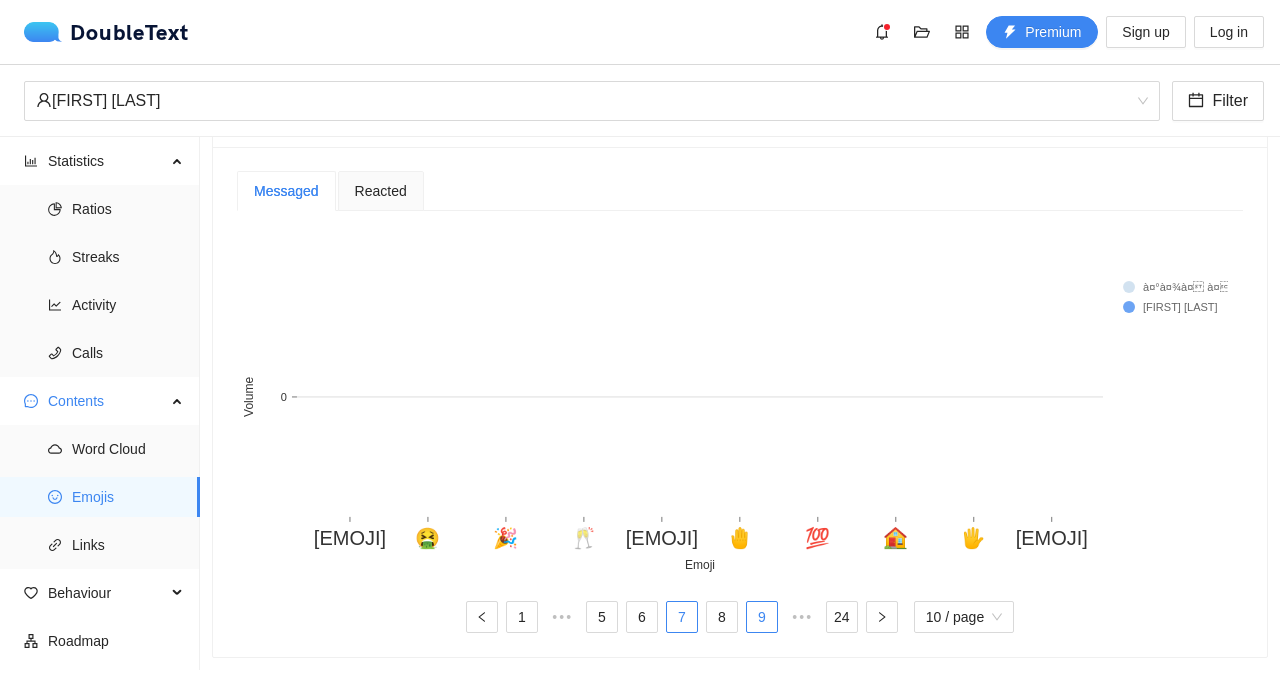 click on "9" at bounding box center (762, 617) 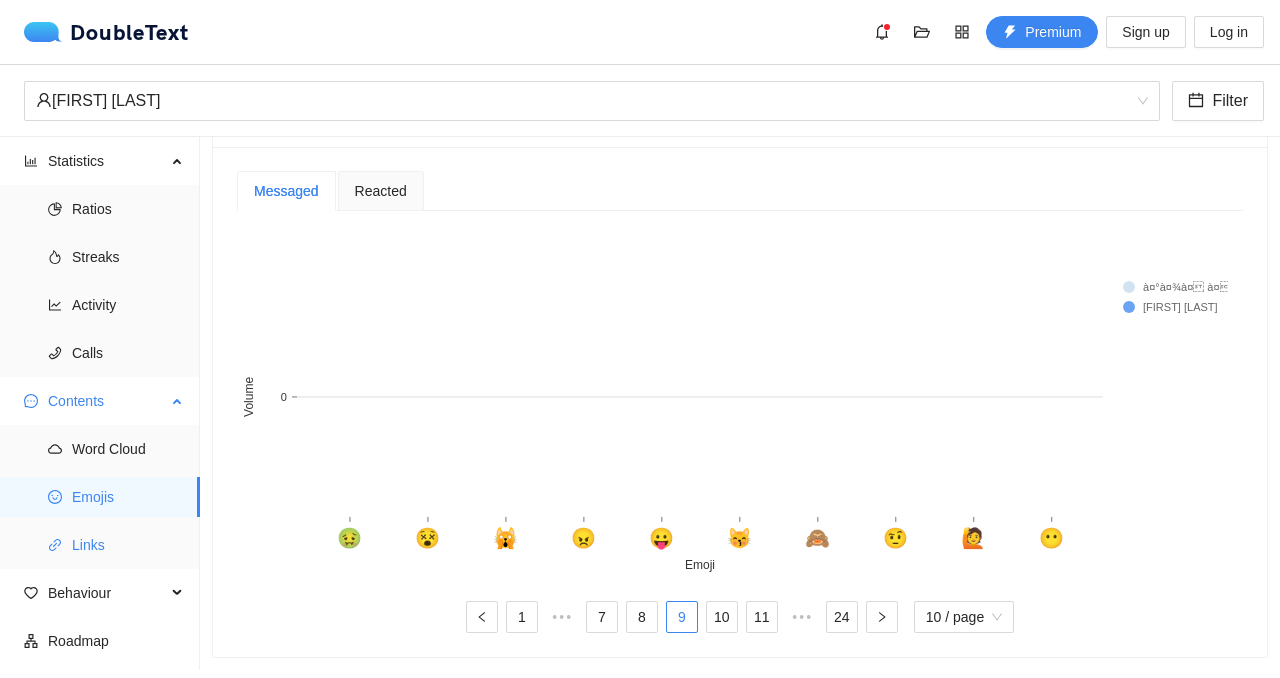 click on "Links" at bounding box center [100, 545] 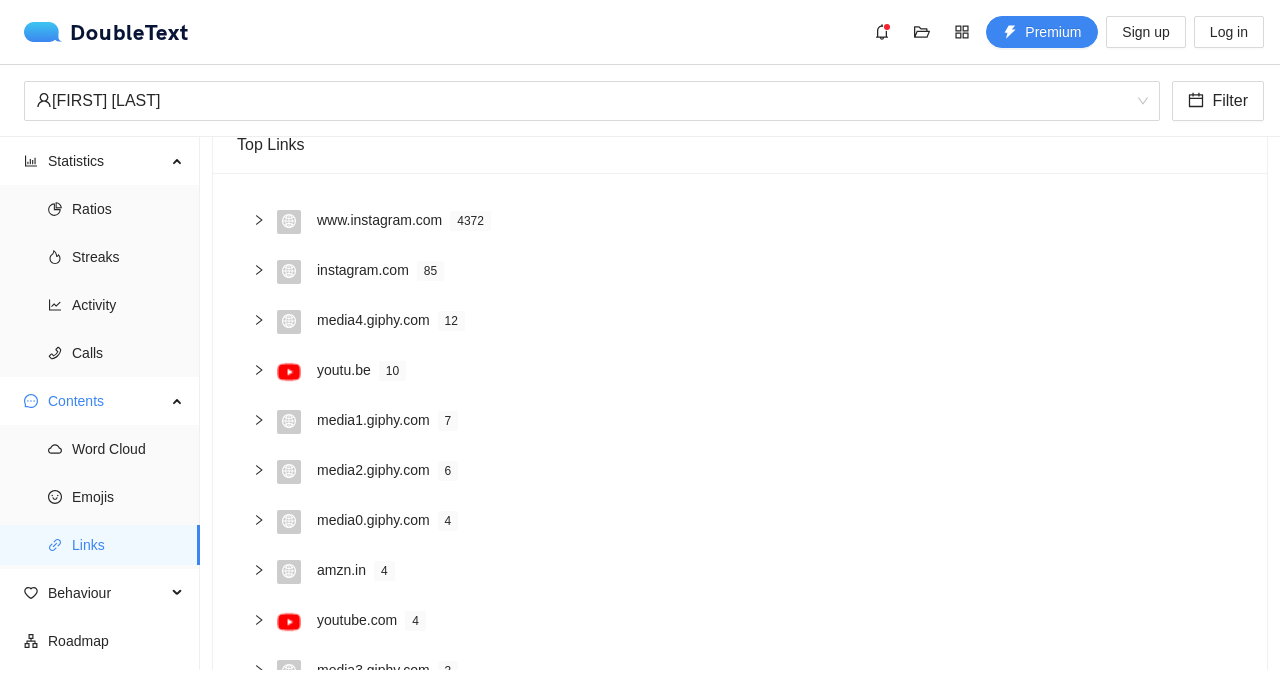scroll, scrollTop: 152, scrollLeft: 0, axis: vertical 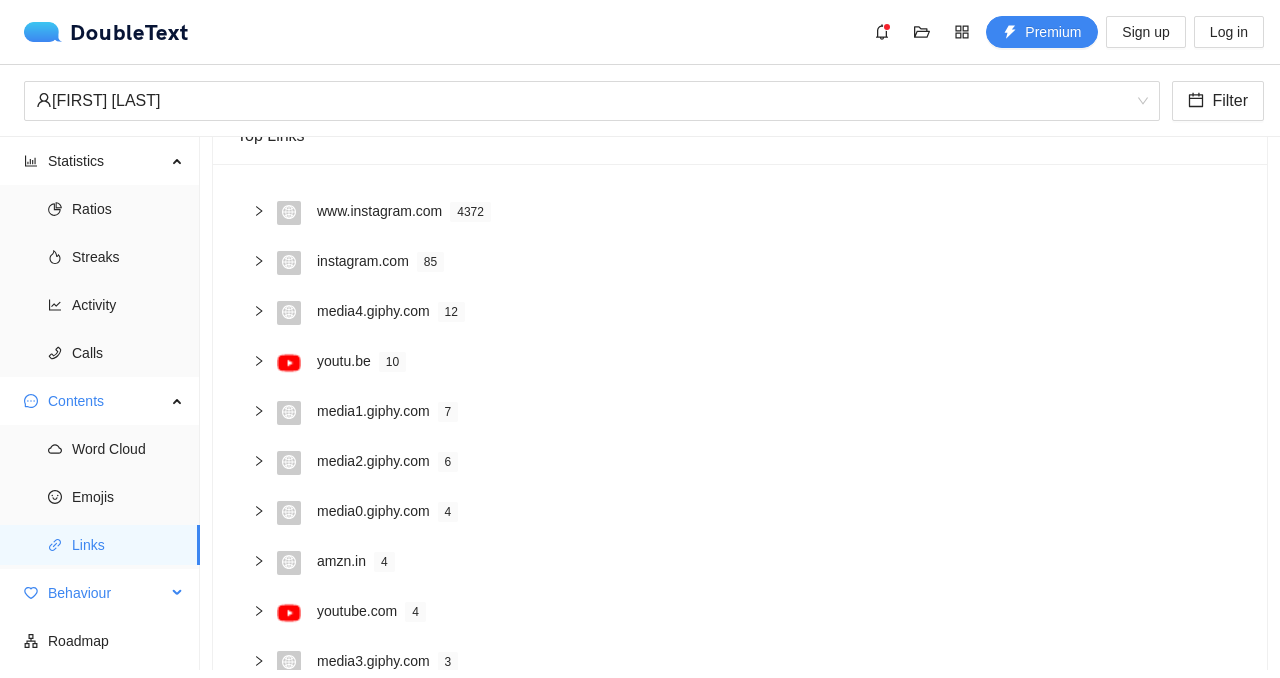 click on "Behaviour" at bounding box center [100, 593] 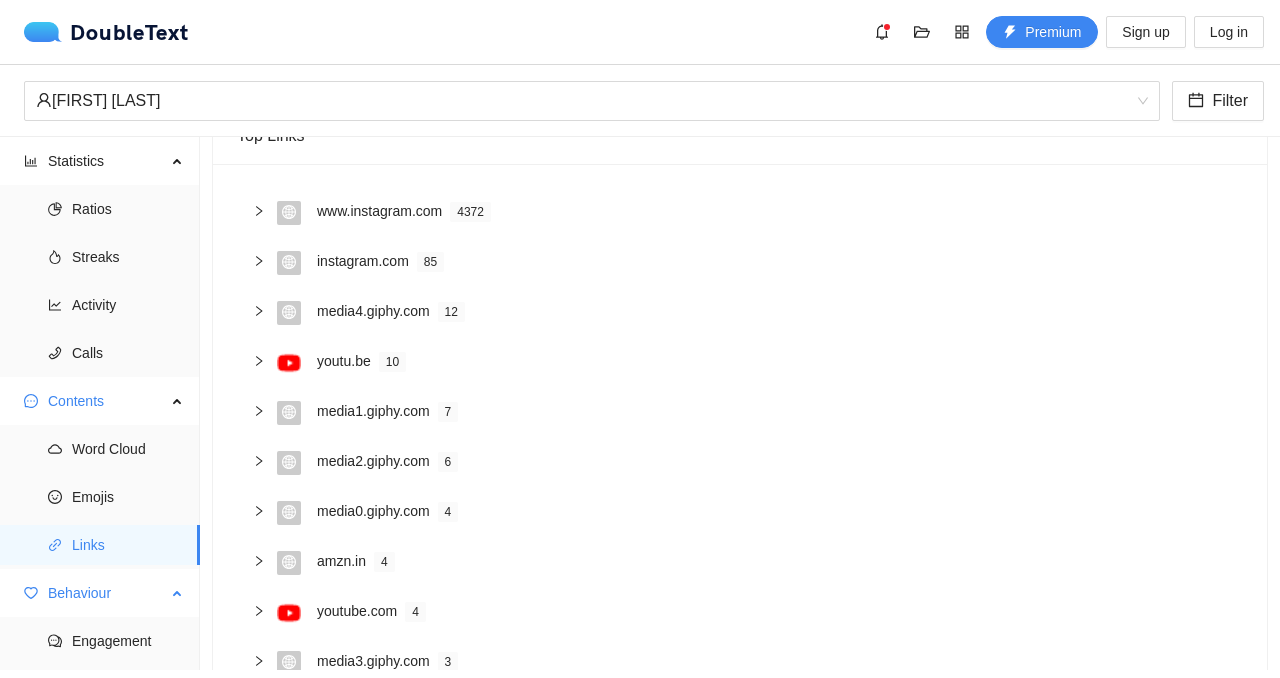click on "Behaviour" at bounding box center (100, 593) 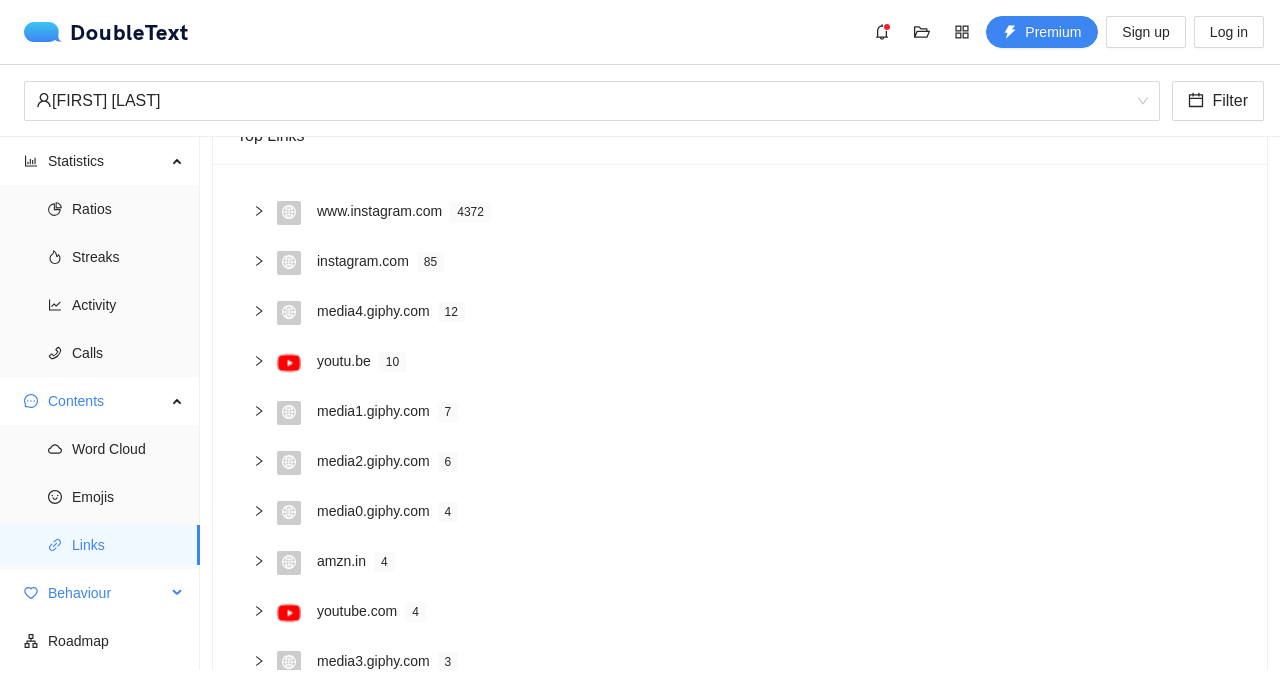 scroll, scrollTop: 0, scrollLeft: 0, axis: both 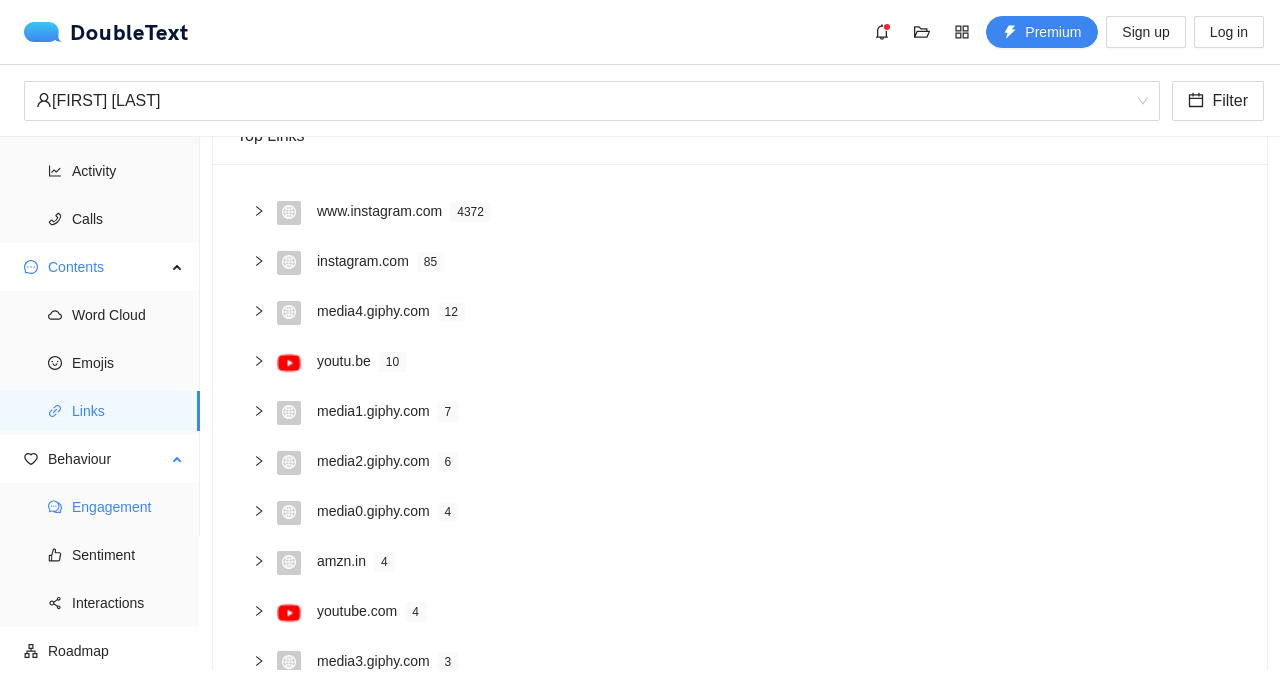 click on "Engagement" at bounding box center [128, 507] 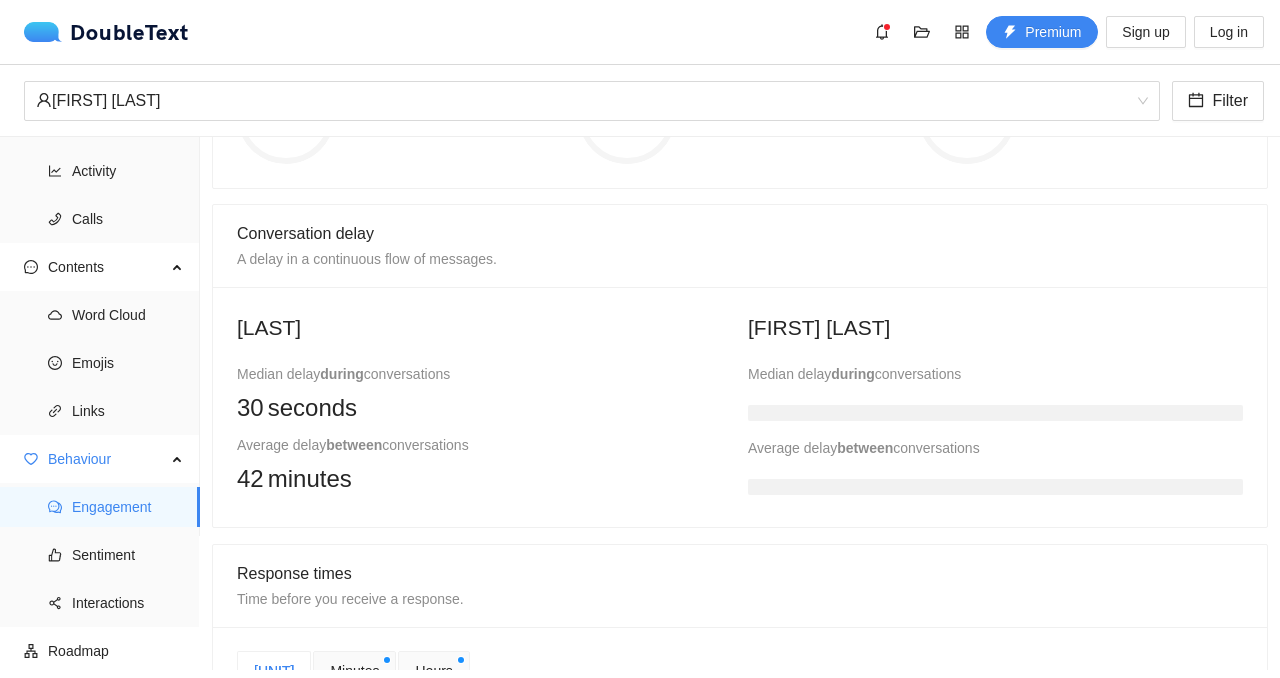 scroll, scrollTop: 365, scrollLeft: 0, axis: vertical 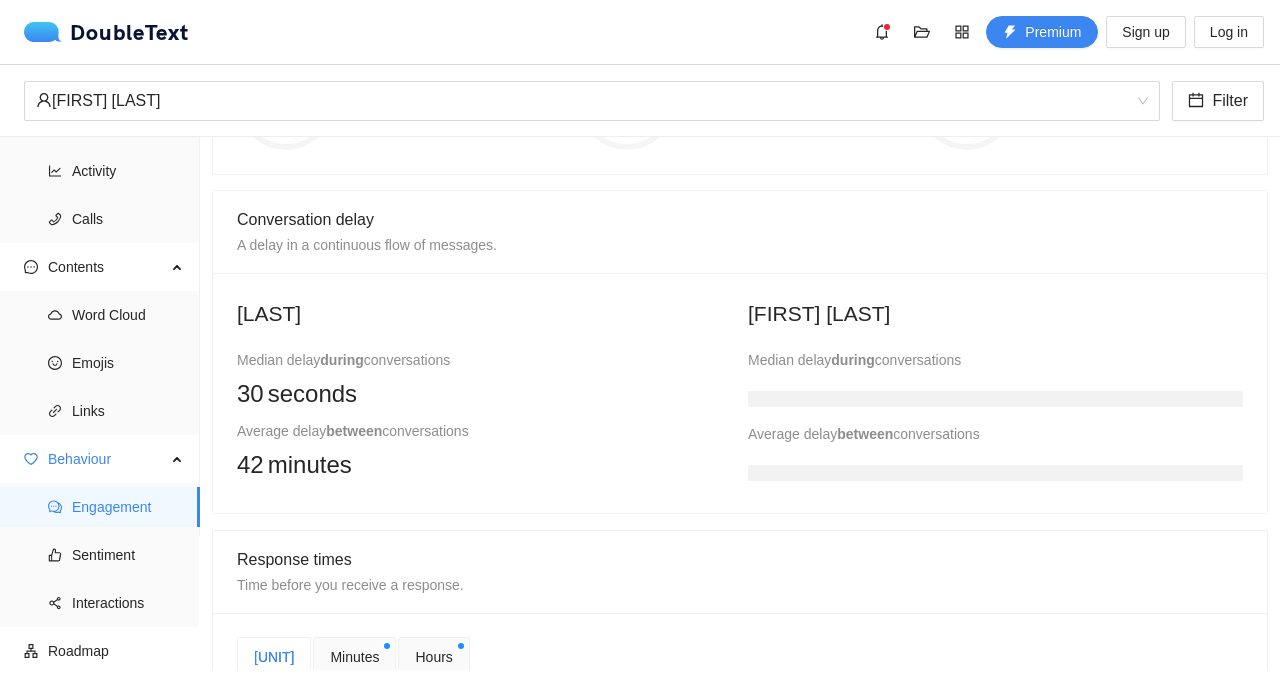 click at bounding box center [995, 395] 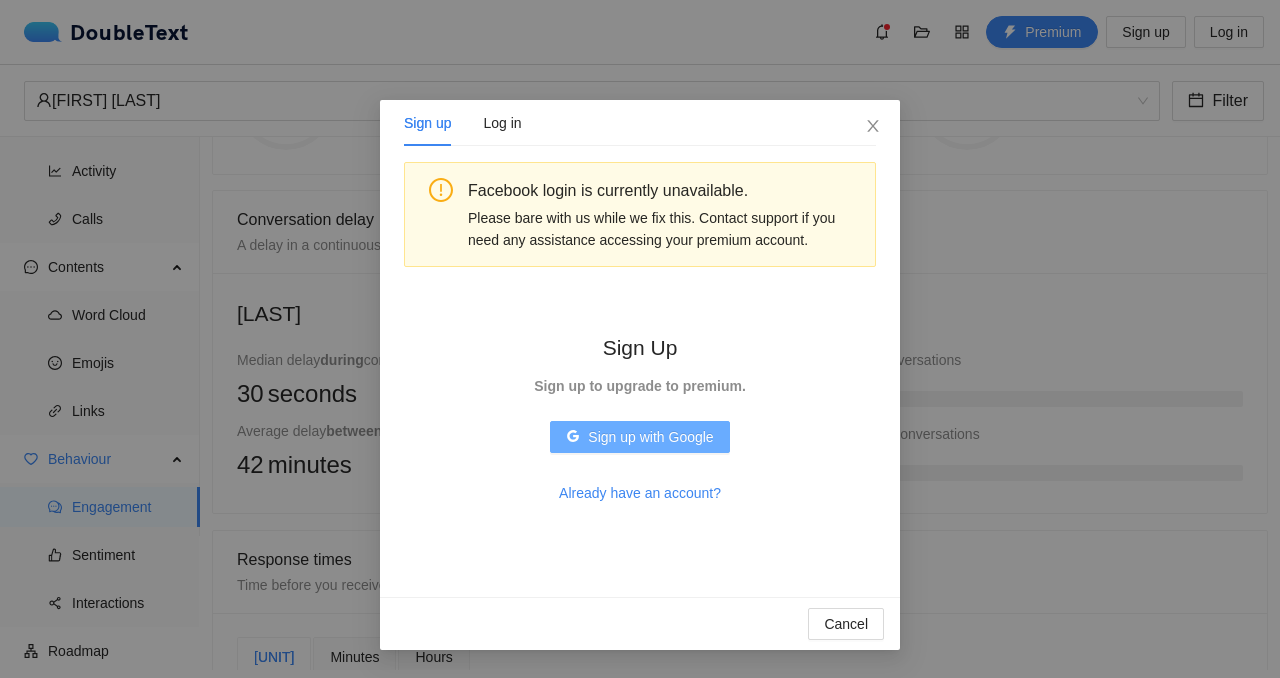 click on "Sign up with Google" at bounding box center [650, 437] 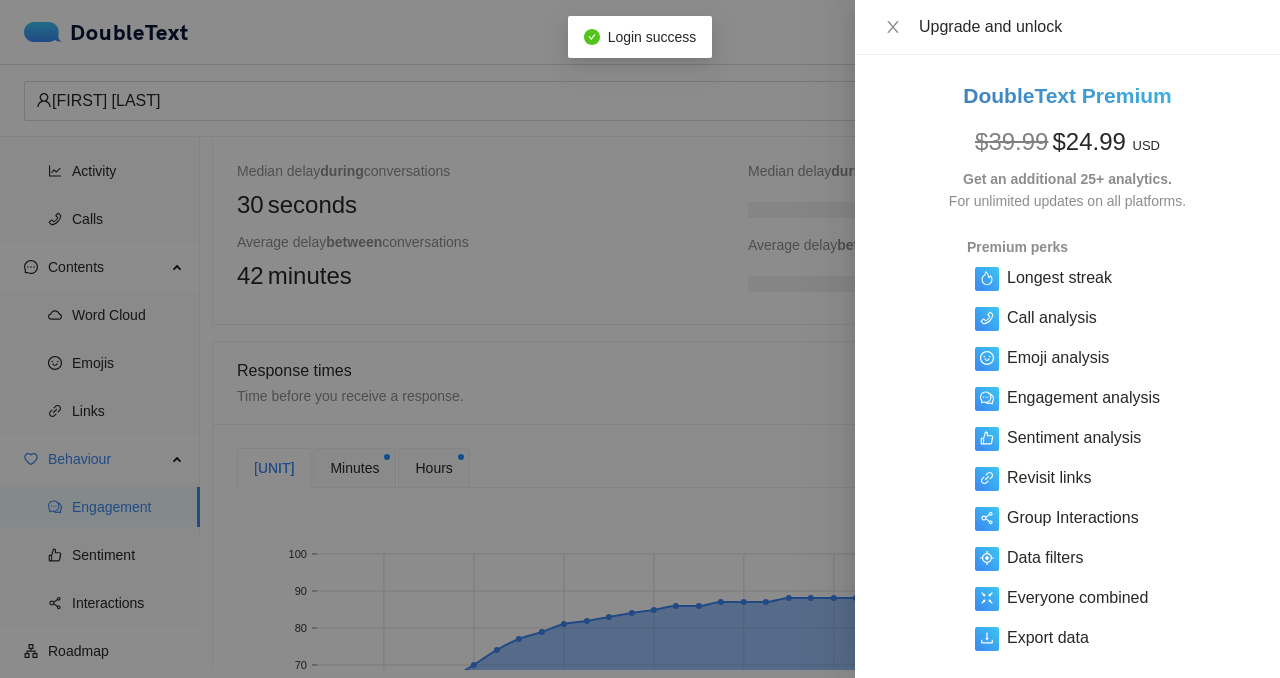 scroll, scrollTop: 565, scrollLeft: 0, axis: vertical 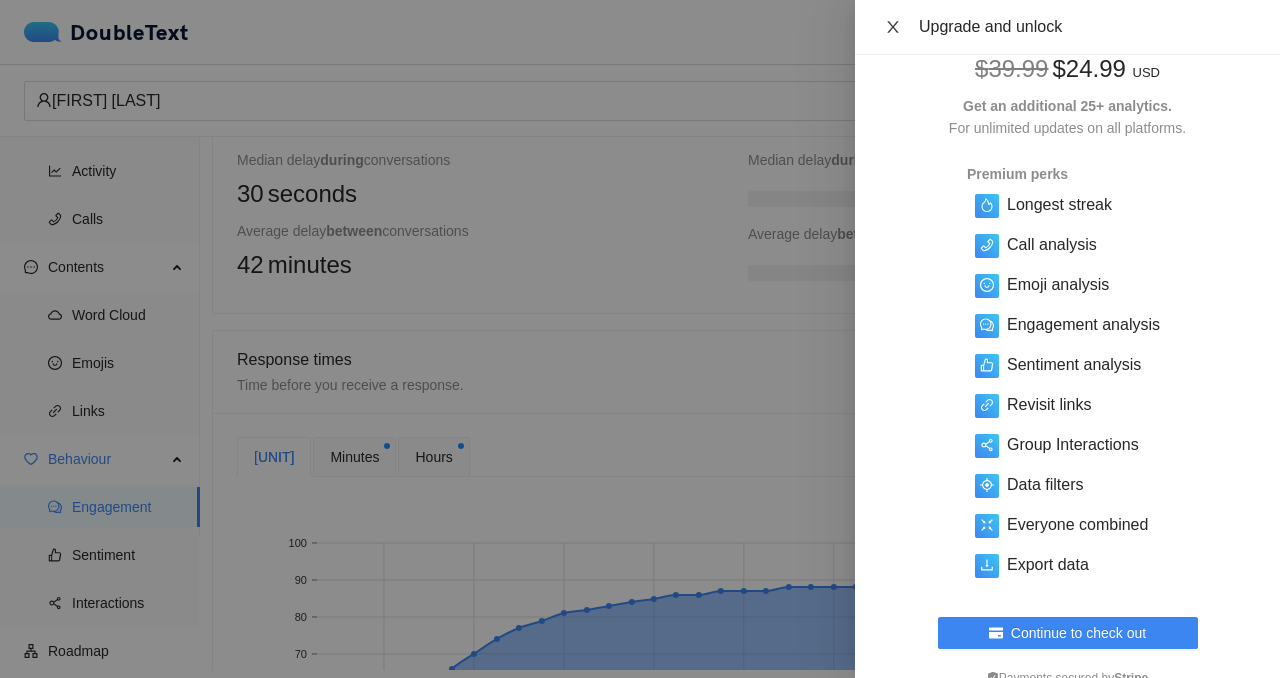 click at bounding box center [892, 27] 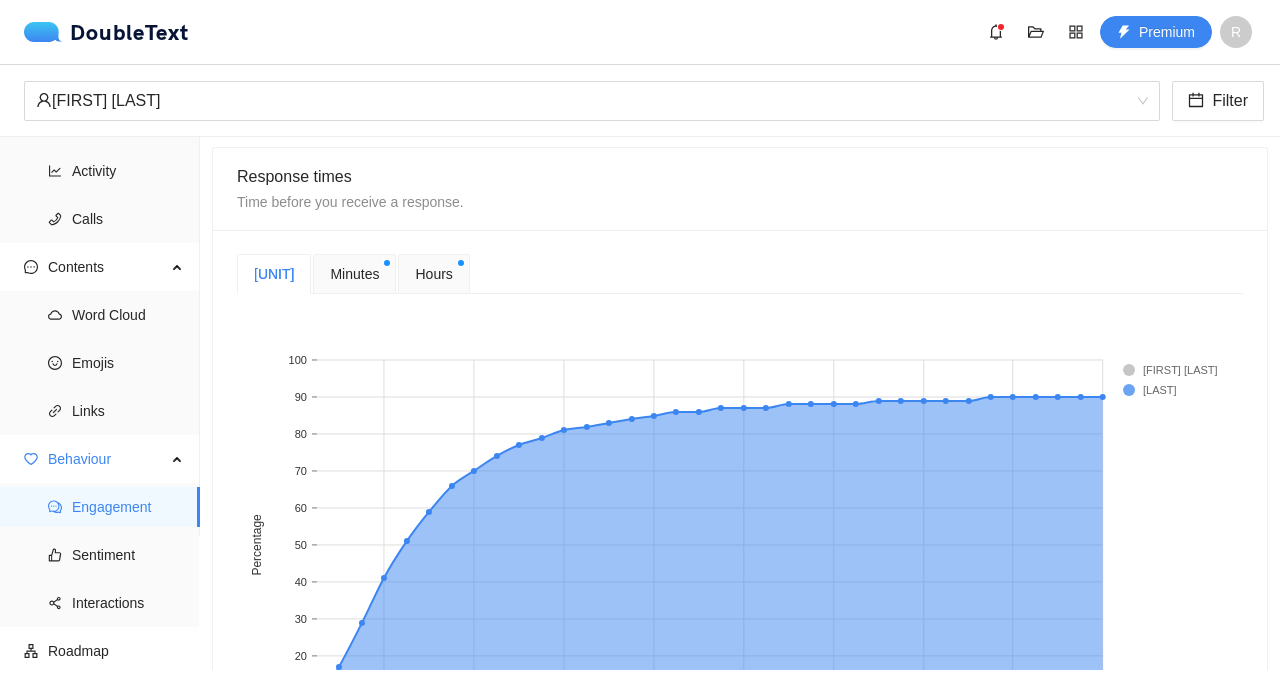 scroll, scrollTop: 742, scrollLeft: 0, axis: vertical 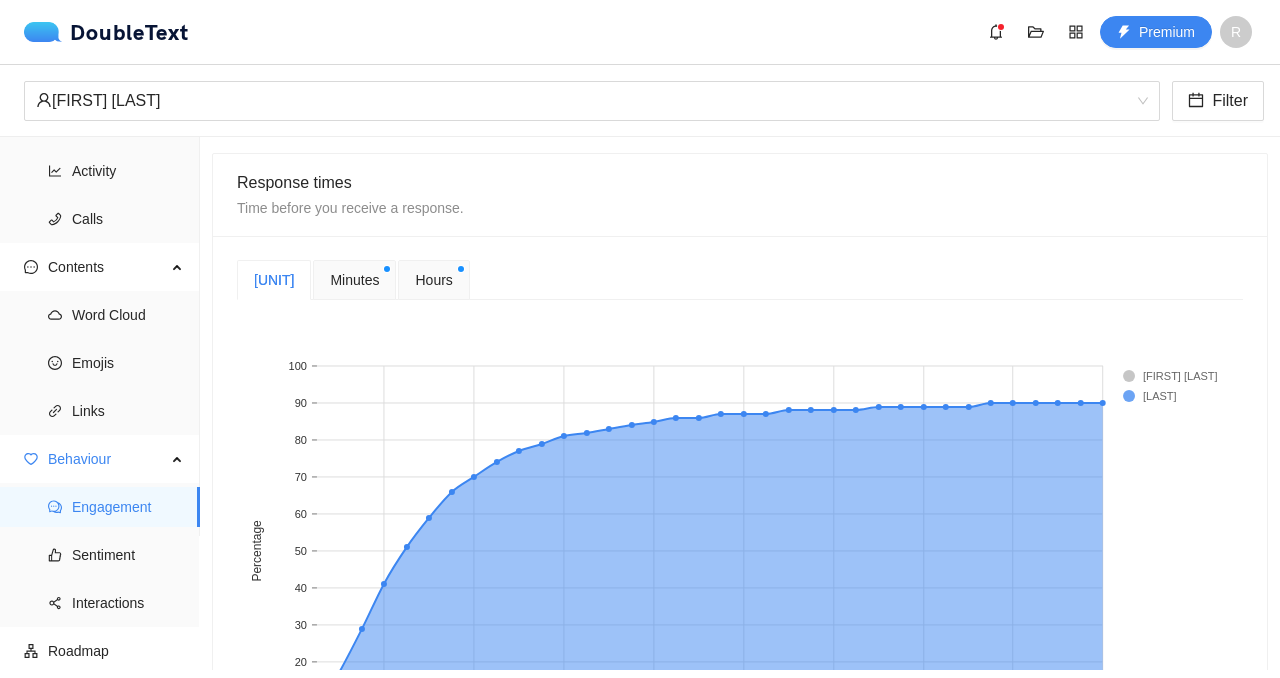click on "[UNIT] [UNIT] [UNIT] [NUMBER] [NUMBER] [NUMBER] [NUMBER] [NUMBER] [NUMBER] [NUMBER] [NUMBER] [NUMBER] Responses within ([UNIT]) [NUMBER] [NUMBER] [NUMBER] [NUMBER] [NUMBER] [NUMBER] [NUMBER] [NUMBER] [NUMBER] [NUMBER] [NAME] [NAME]" at bounding box center [740, 16] 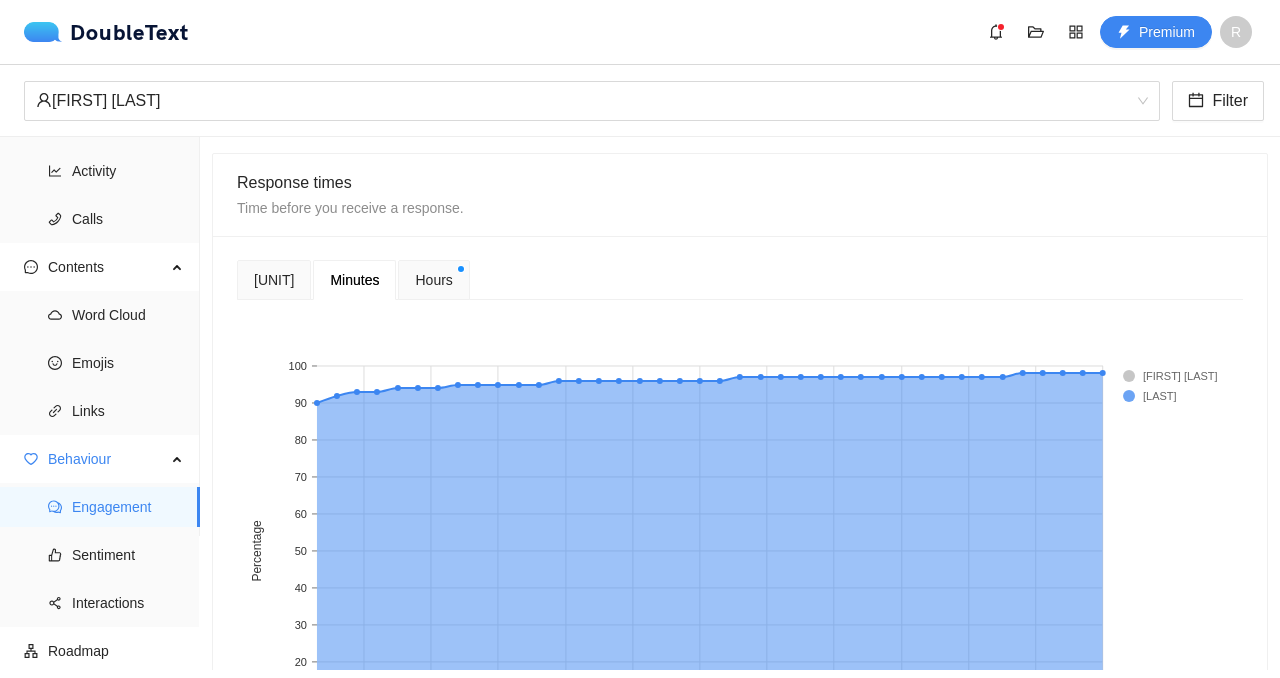 click on "Hours" at bounding box center [433, 280] 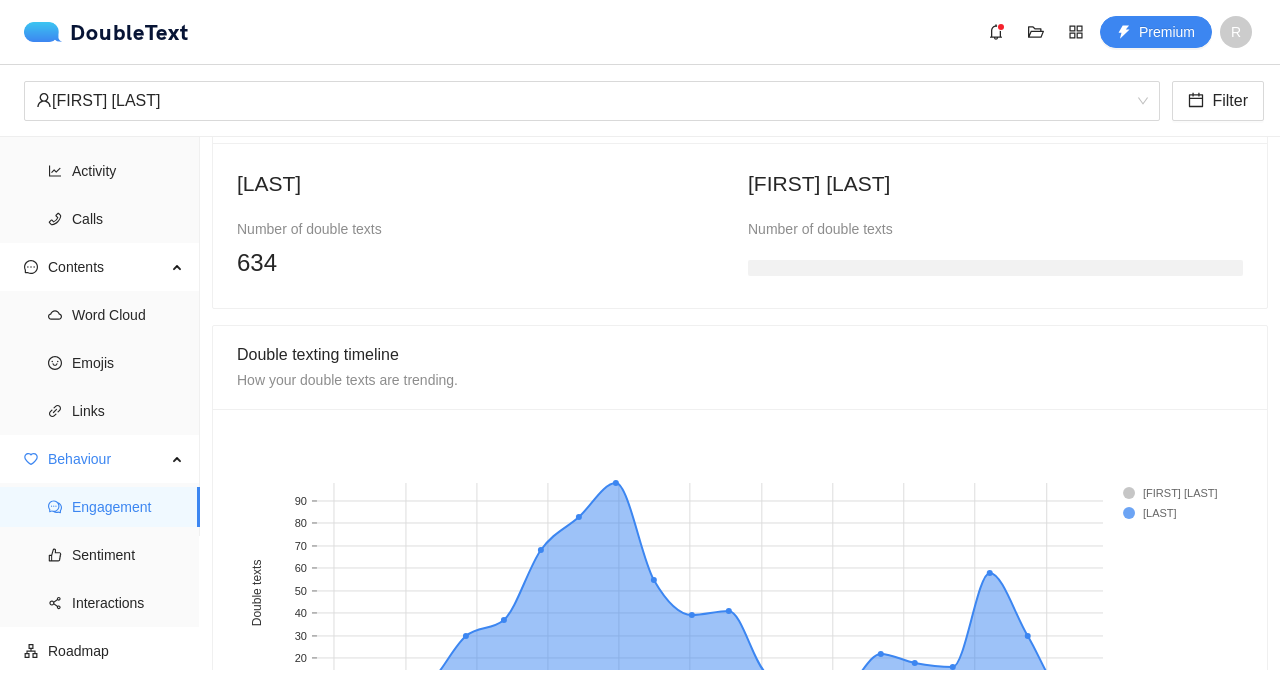 scroll, scrollTop: 1699, scrollLeft: 0, axis: vertical 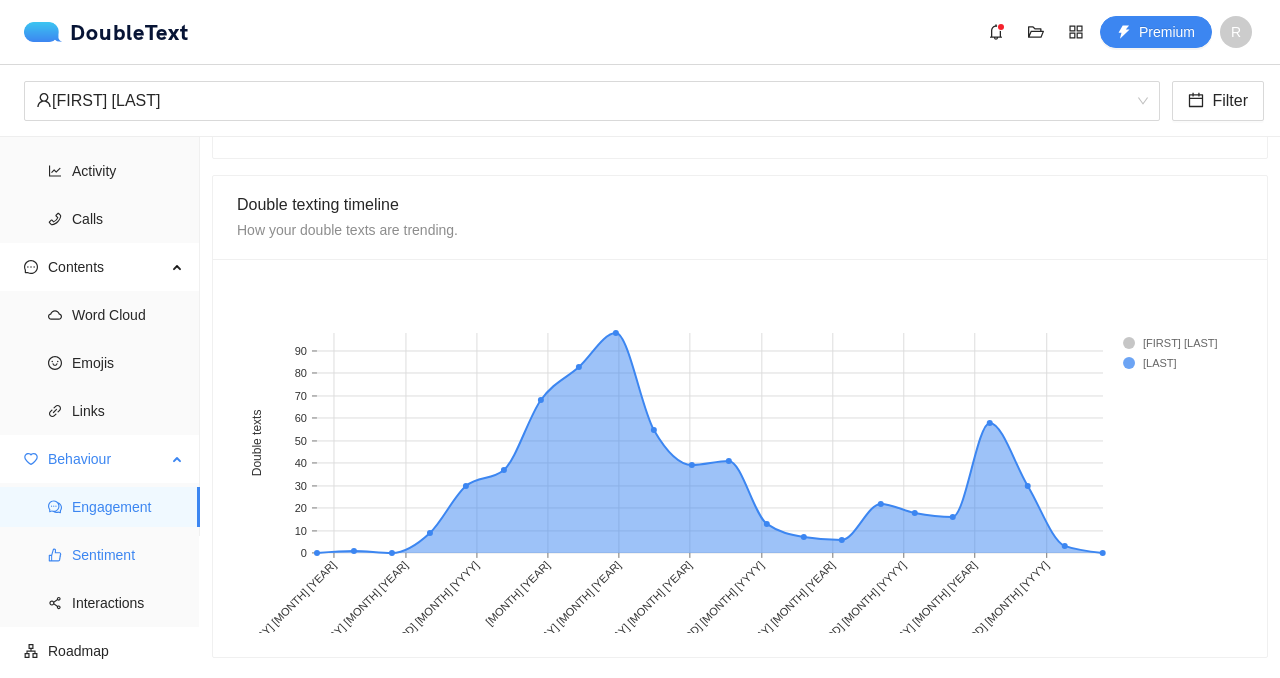 click on "Sentiment" at bounding box center [128, 555] 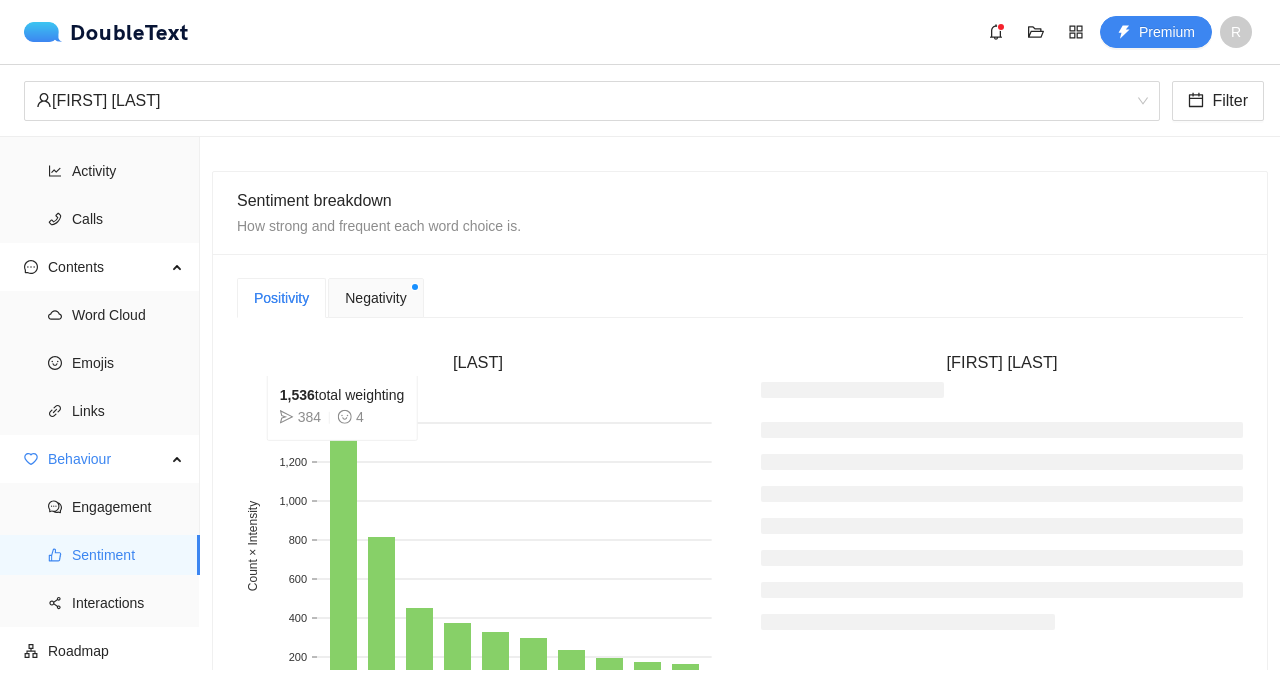 scroll, scrollTop: 379, scrollLeft: 0, axis: vertical 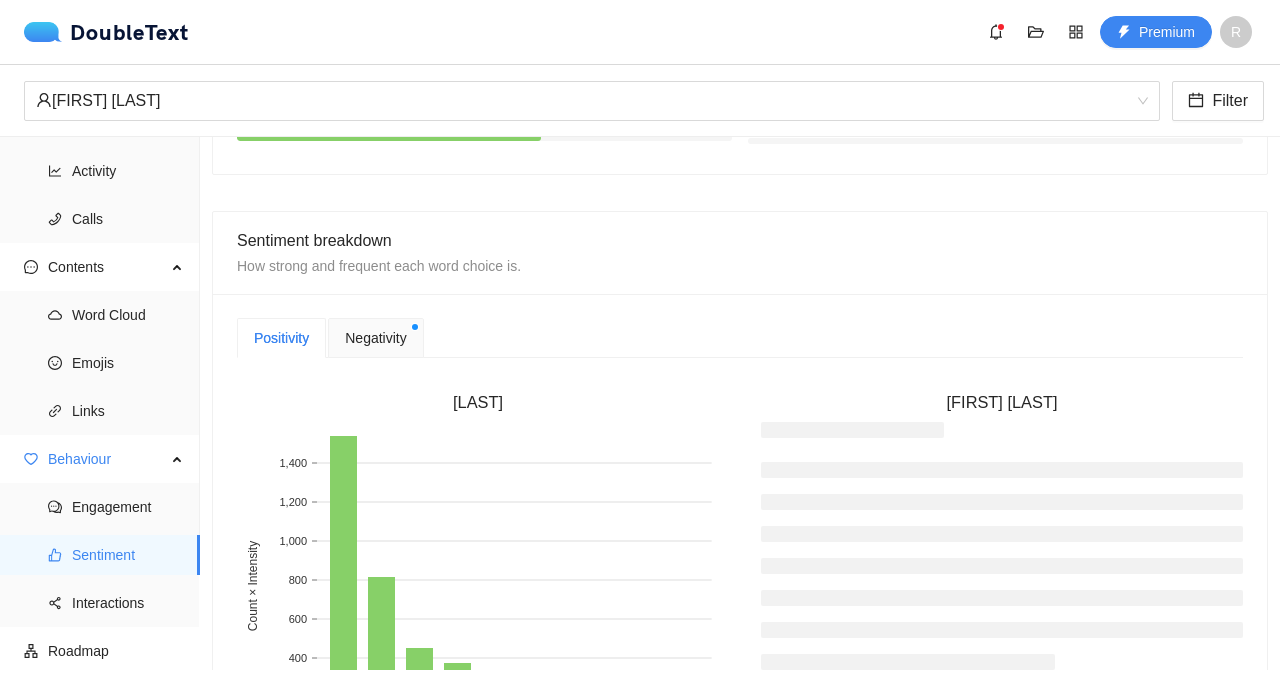 click on "Negativity" at bounding box center [375, 338] 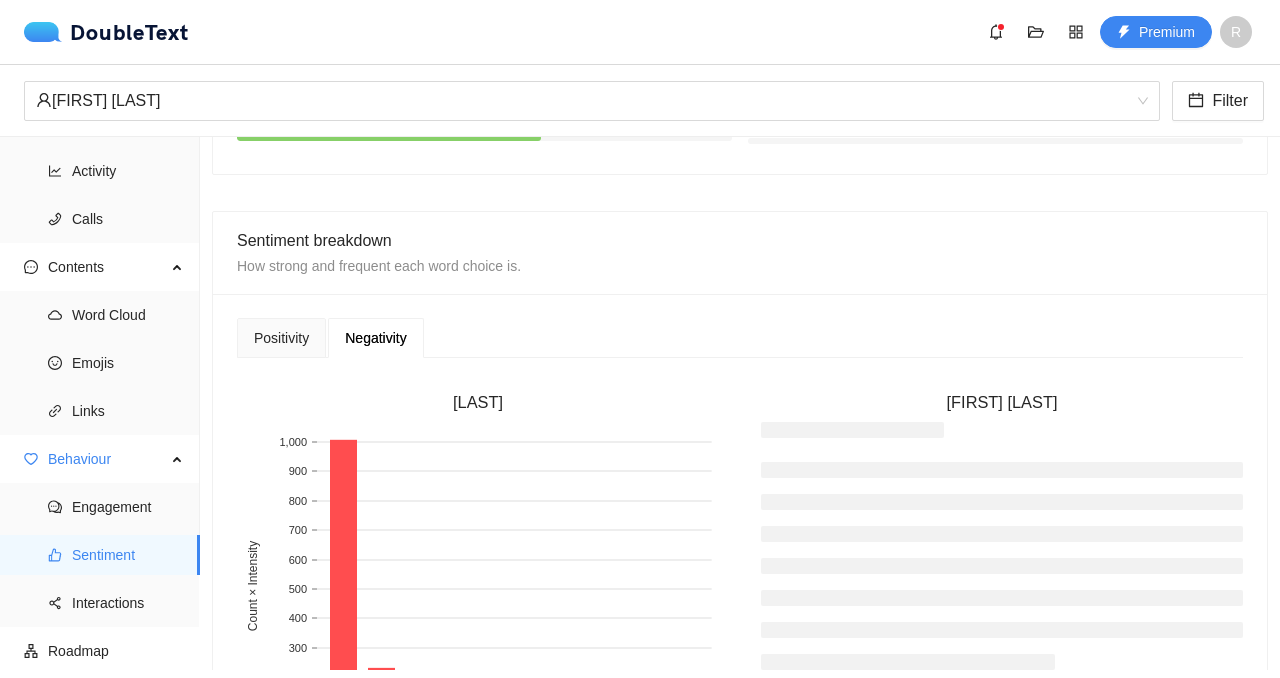 scroll, scrollTop: 591, scrollLeft: 0, axis: vertical 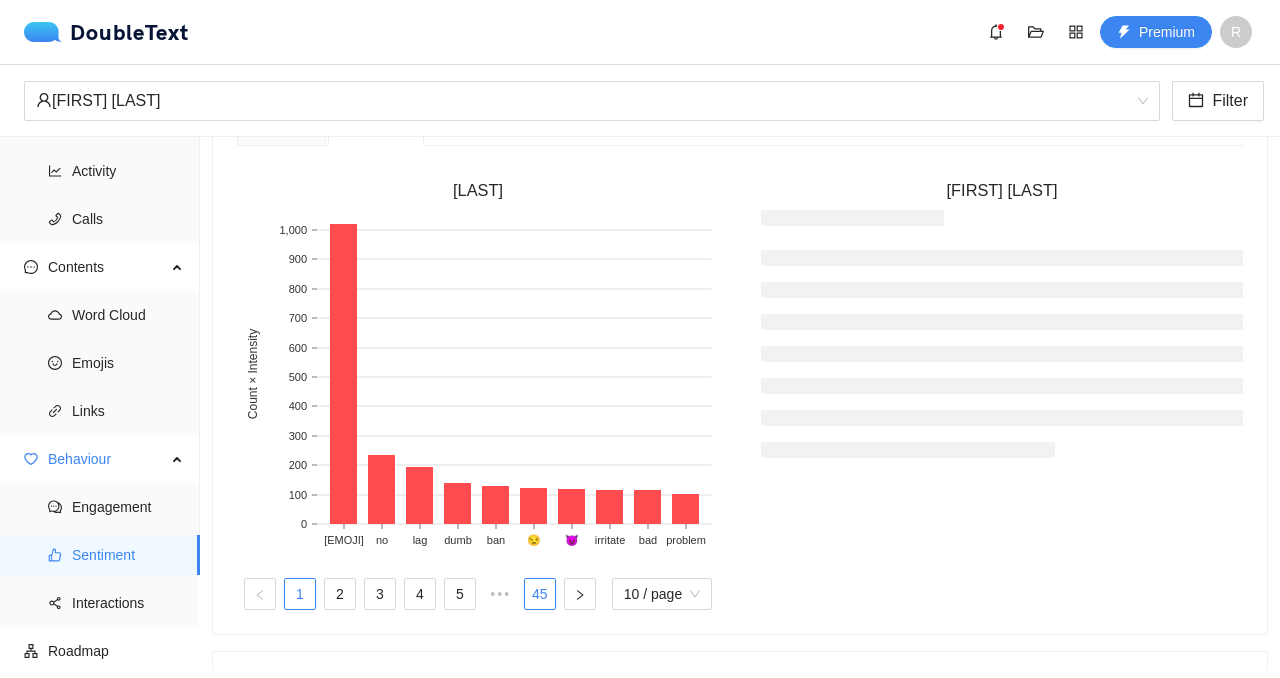 click on "45" at bounding box center [540, 594] 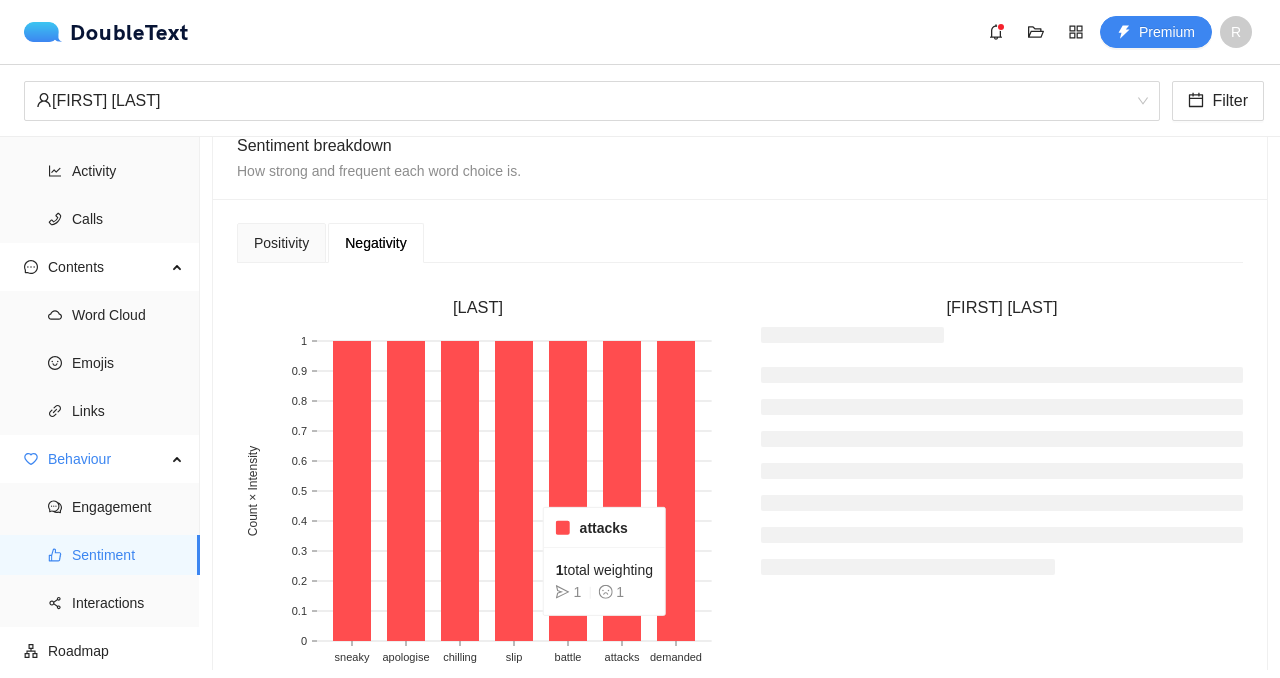scroll, scrollTop: 473, scrollLeft: 0, axis: vertical 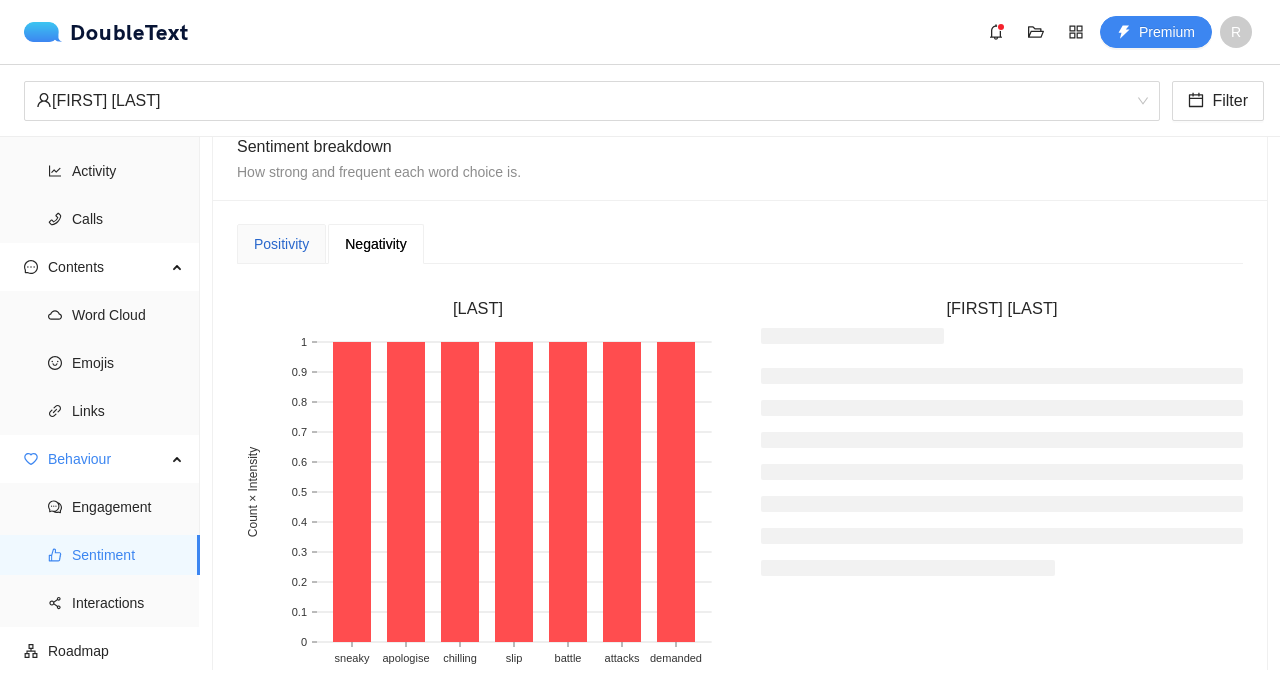 click on "Positivity" at bounding box center (281, 244) 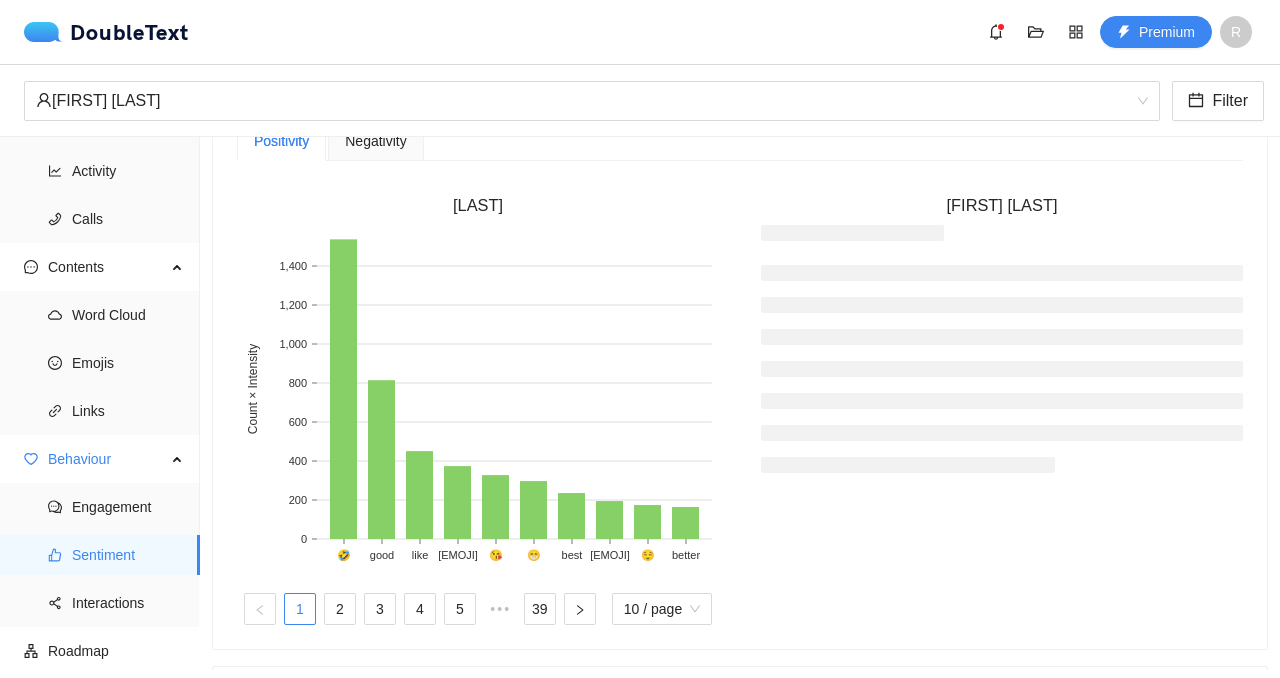 scroll, scrollTop: 577, scrollLeft: 0, axis: vertical 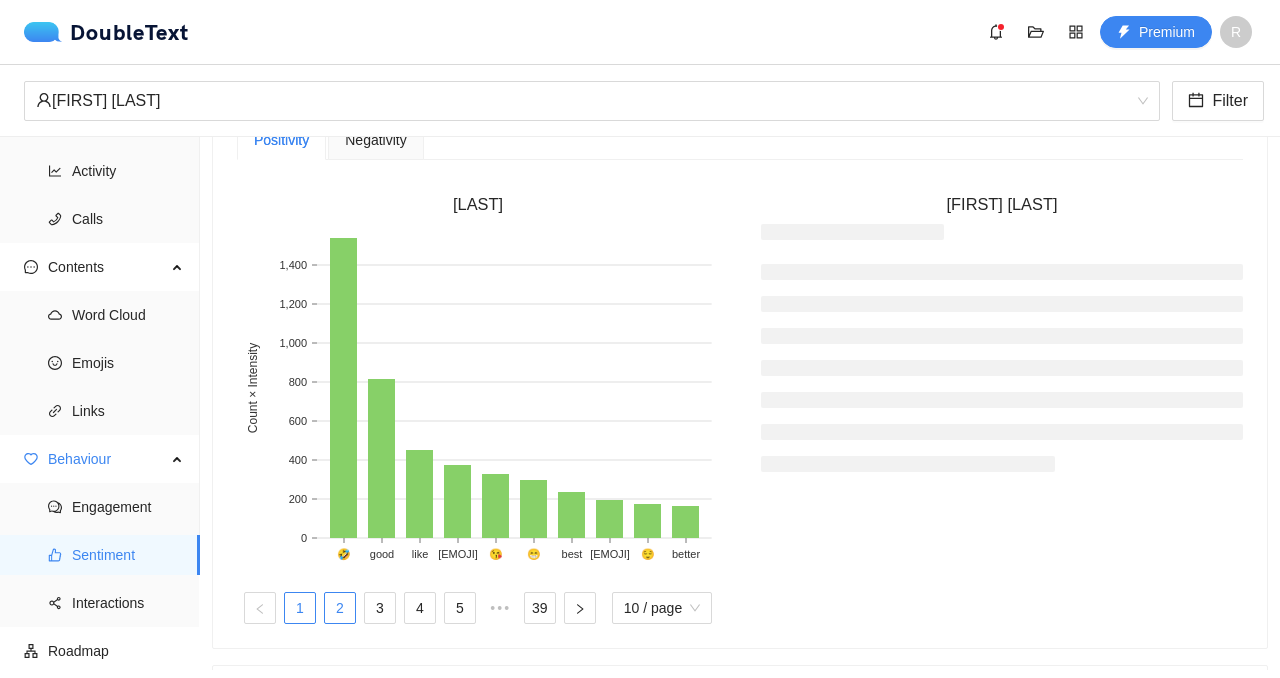 click on "2" at bounding box center [340, 608] 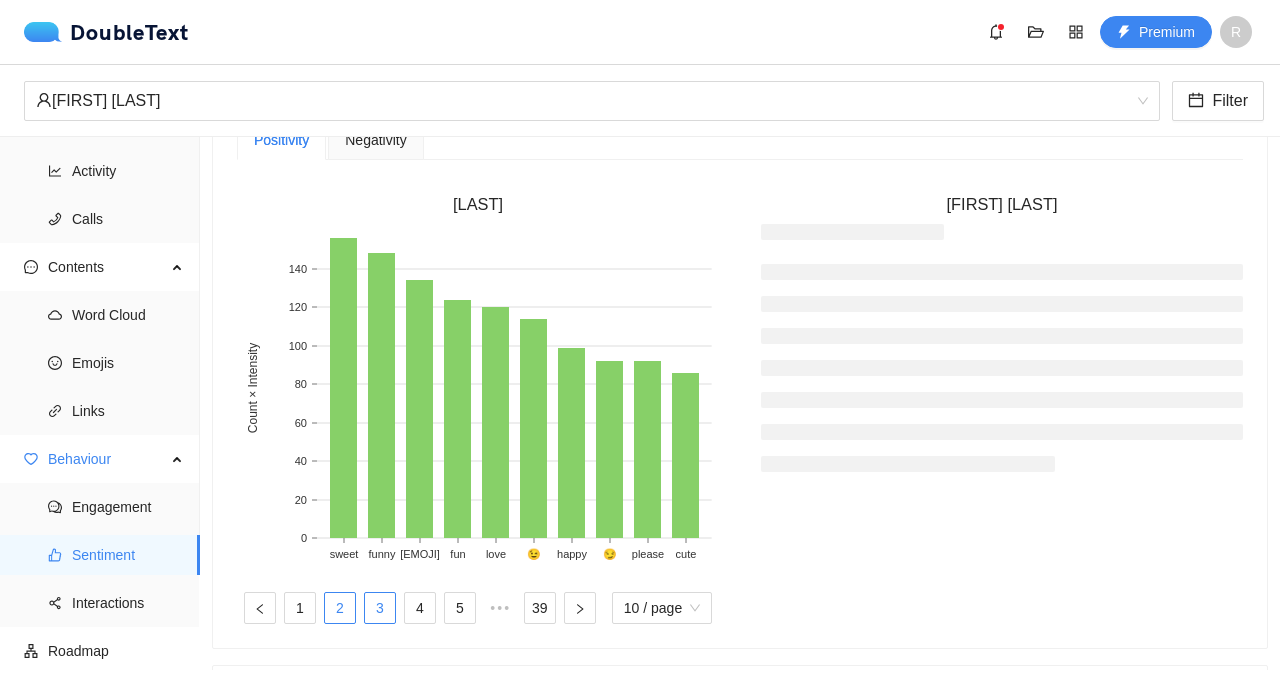 click on "3" at bounding box center (380, 608) 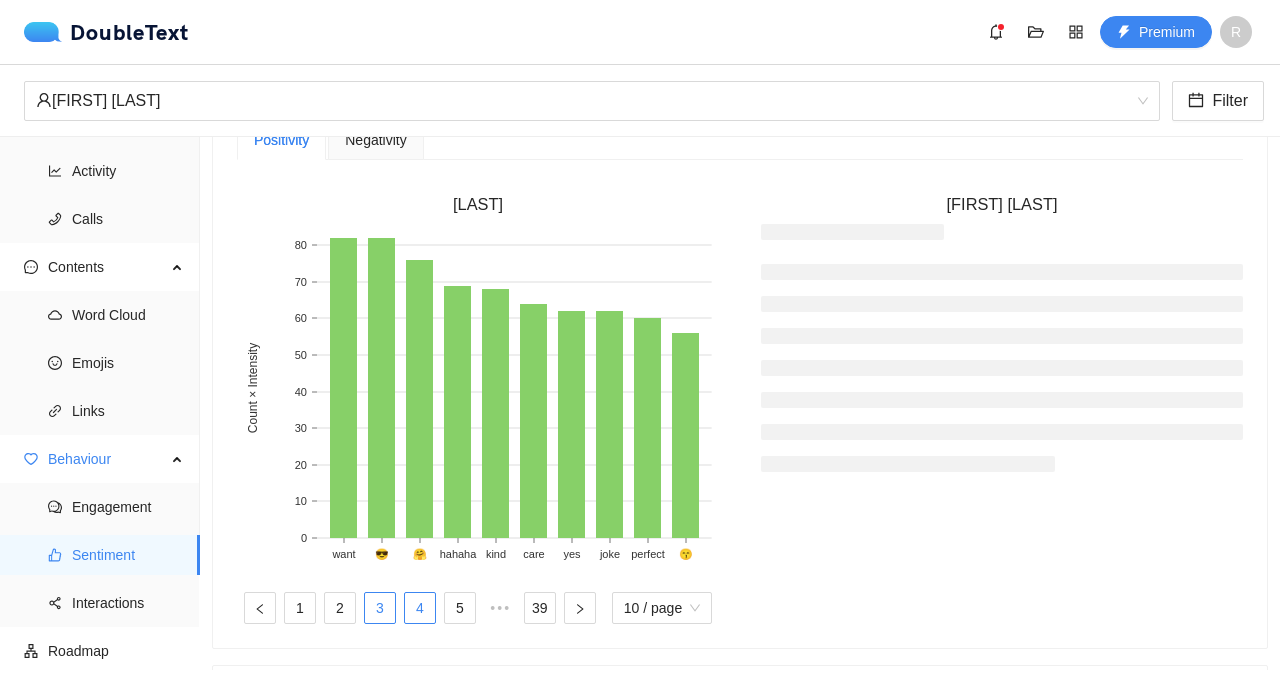 click on "4" at bounding box center [420, 608] 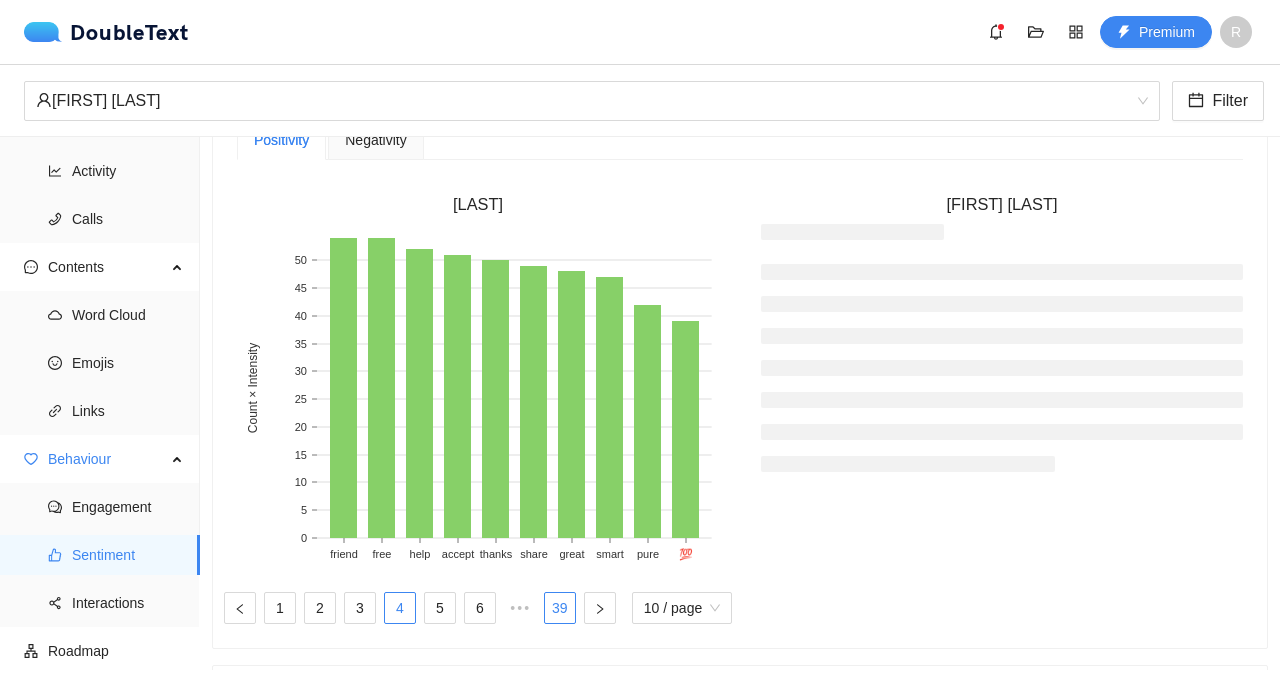 click on "39" at bounding box center [560, 608] 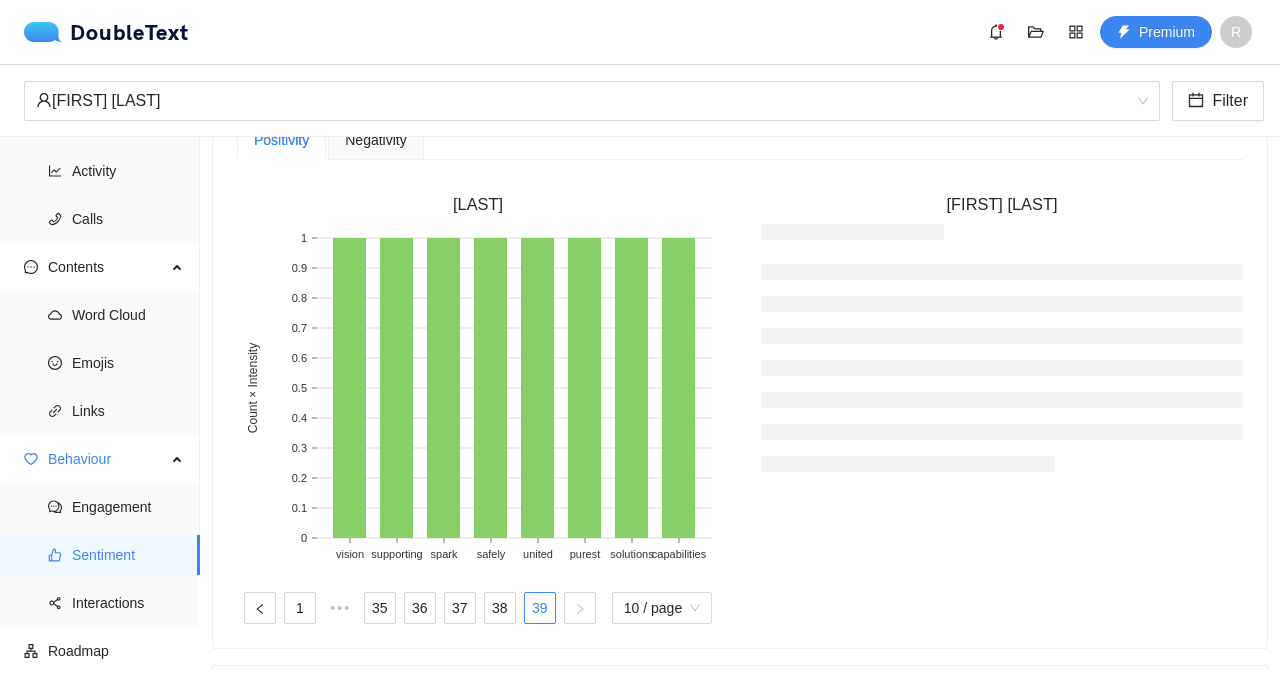 click on "1 ••• 35 36 37 38 39 10 / page" at bounding box center (478, 608) 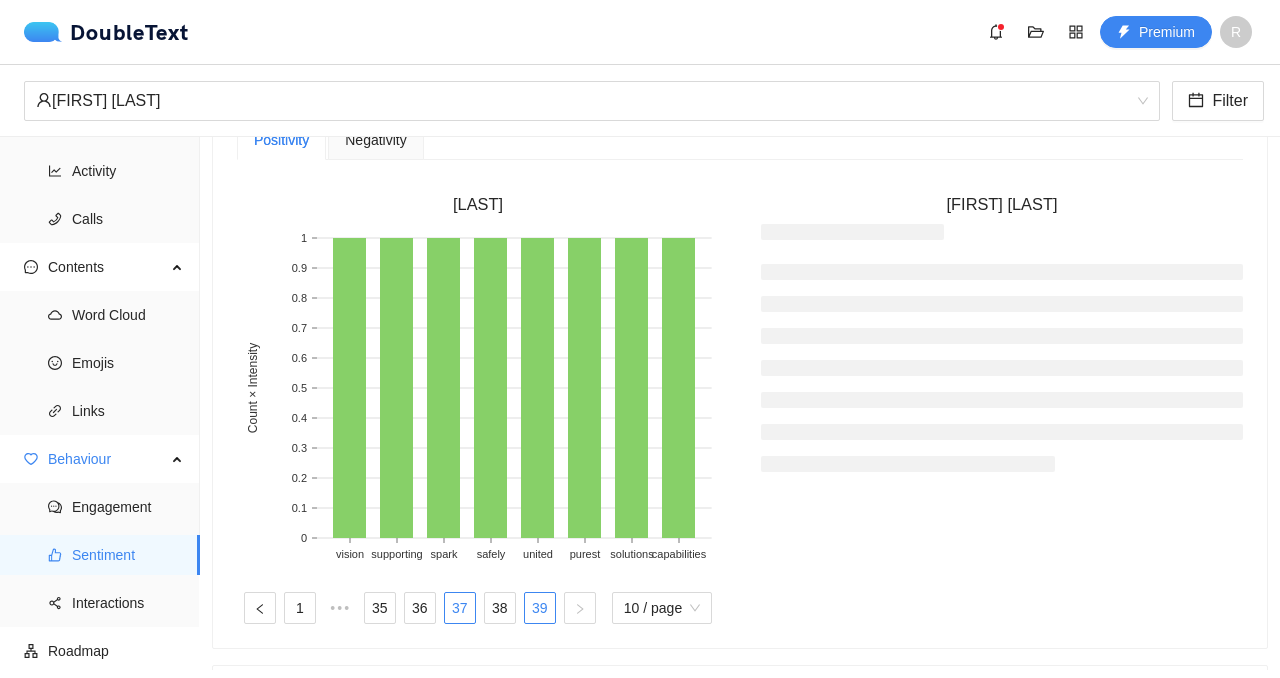 click on "37" at bounding box center (460, 608) 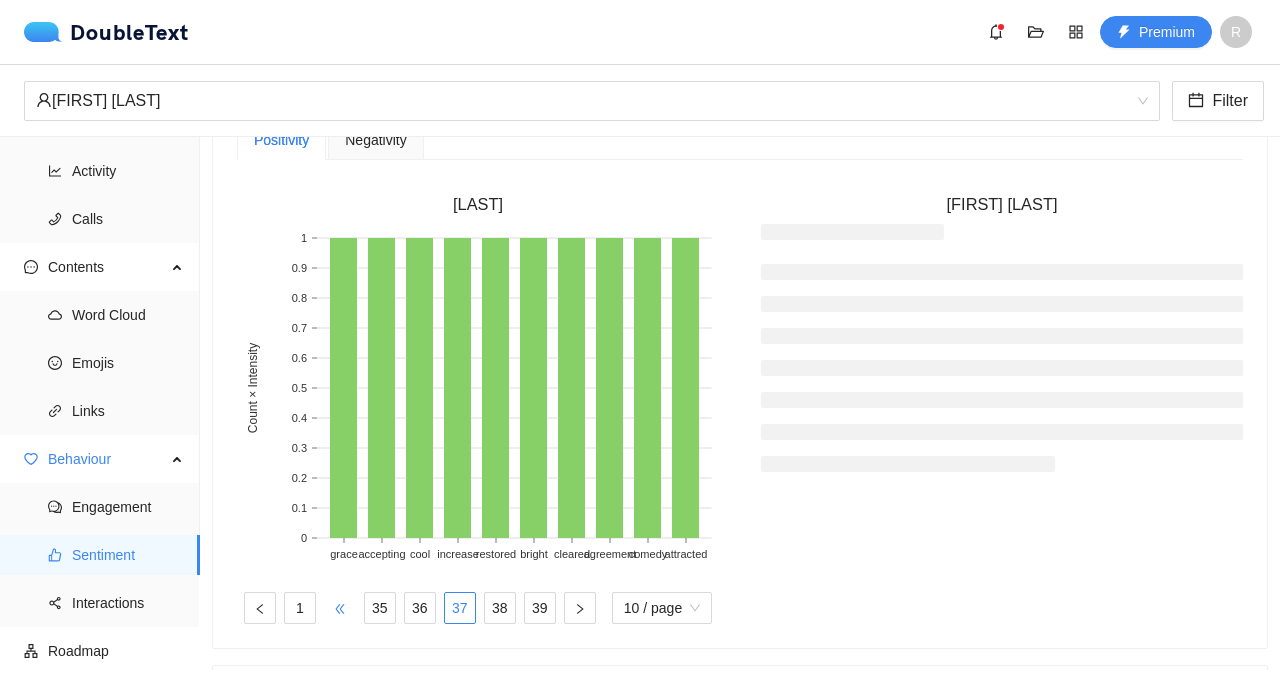 click on "•••" at bounding box center (340, 608) 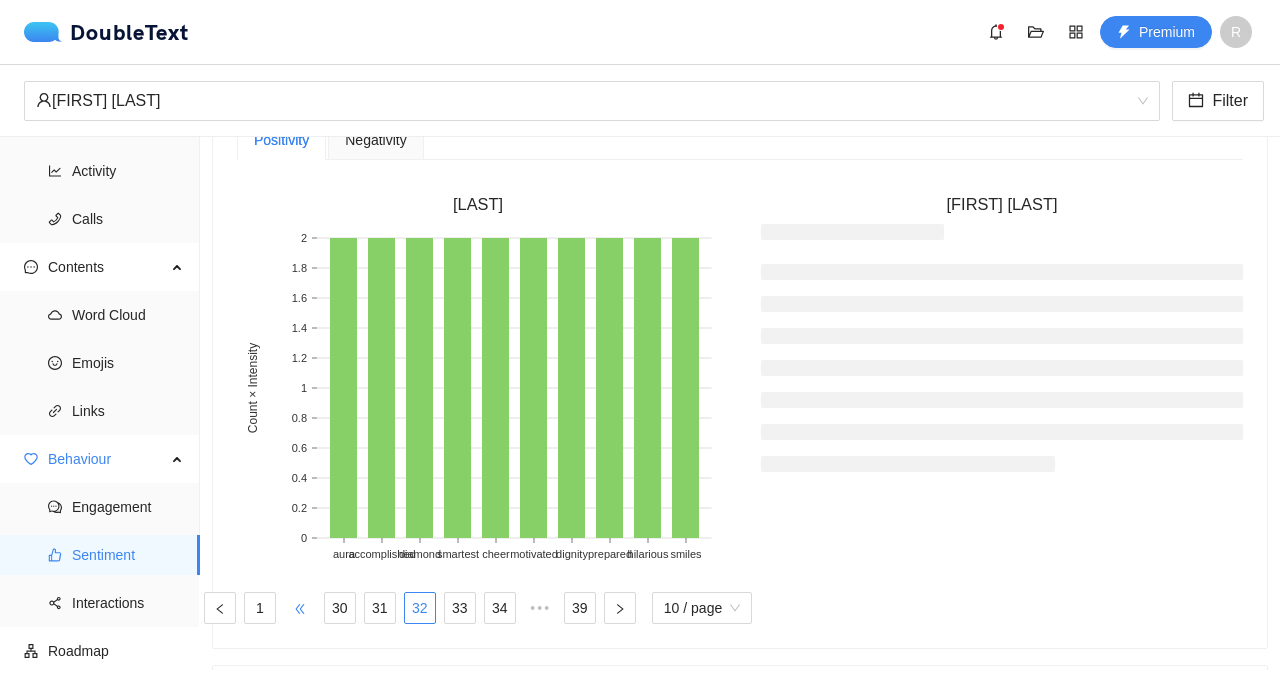 click on "•••" at bounding box center (300, 608) 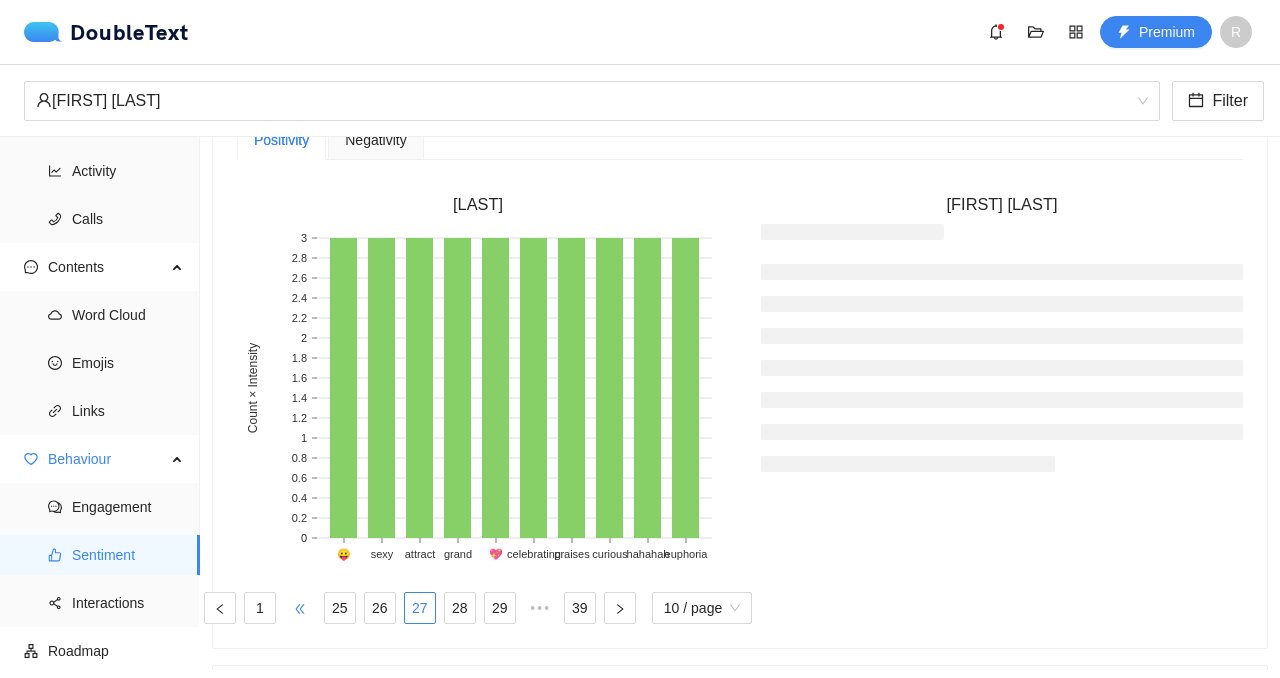 click on "•••" at bounding box center [300, 608] 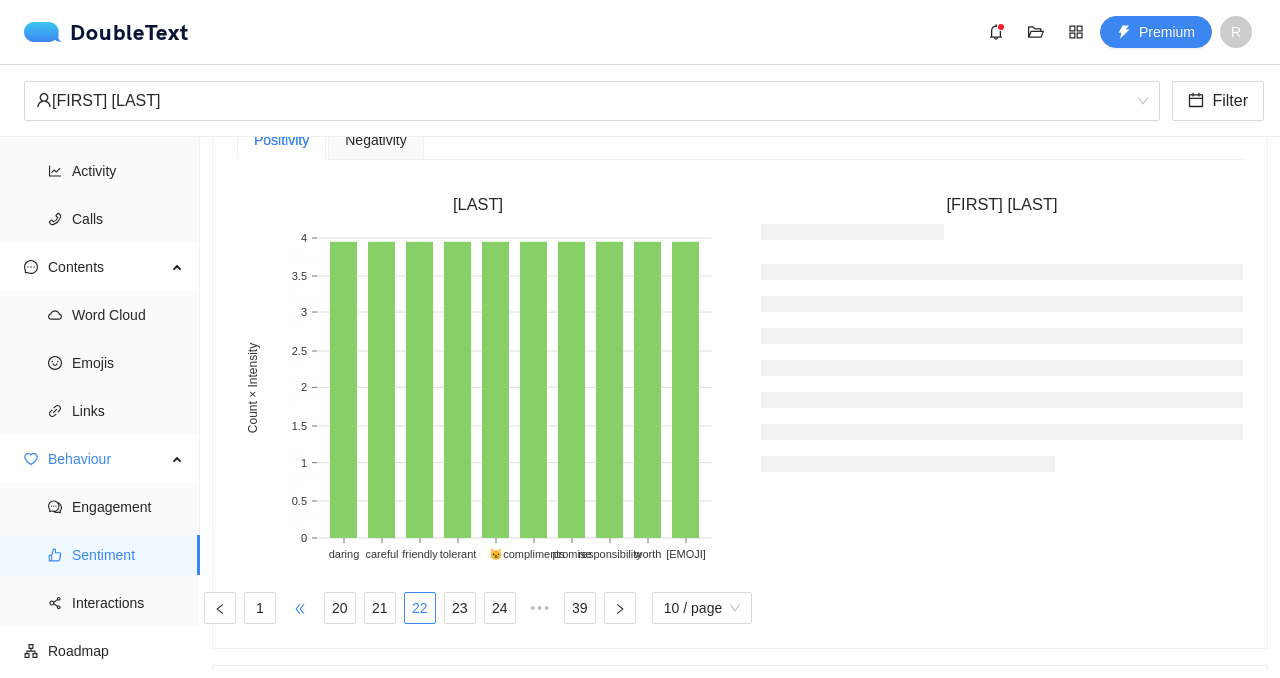 click on "•••" at bounding box center [300, 608] 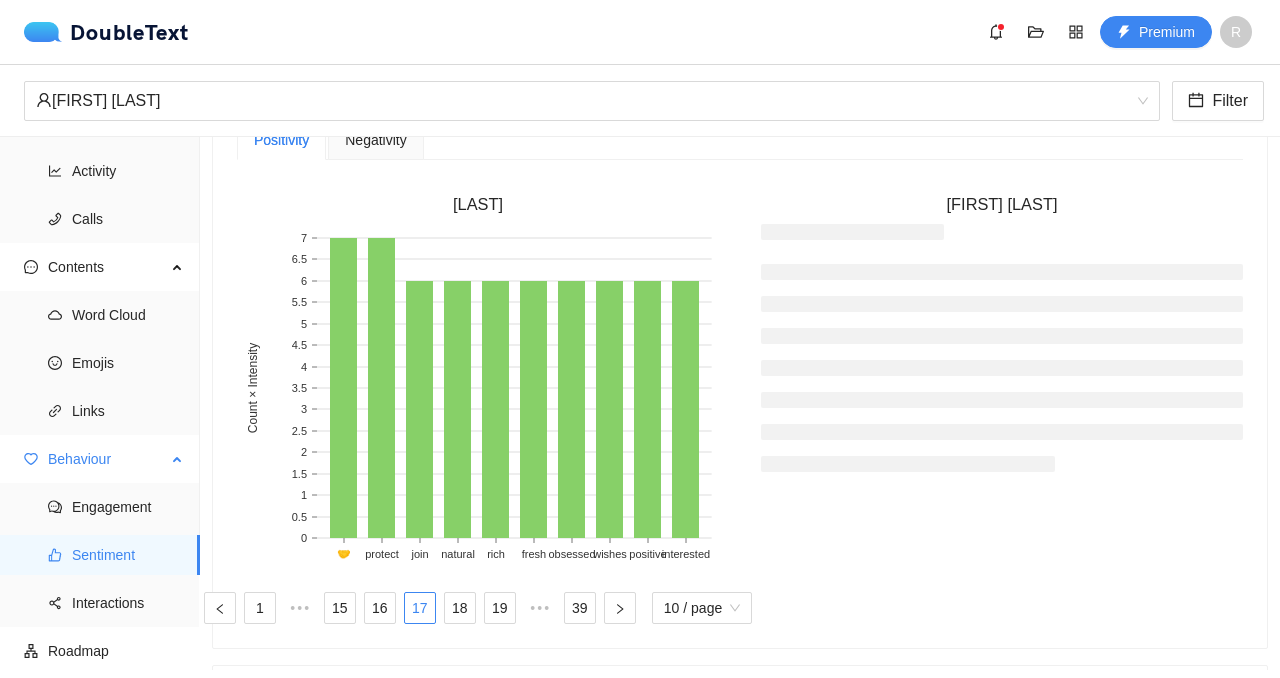 scroll, scrollTop: 134, scrollLeft: 0, axis: vertical 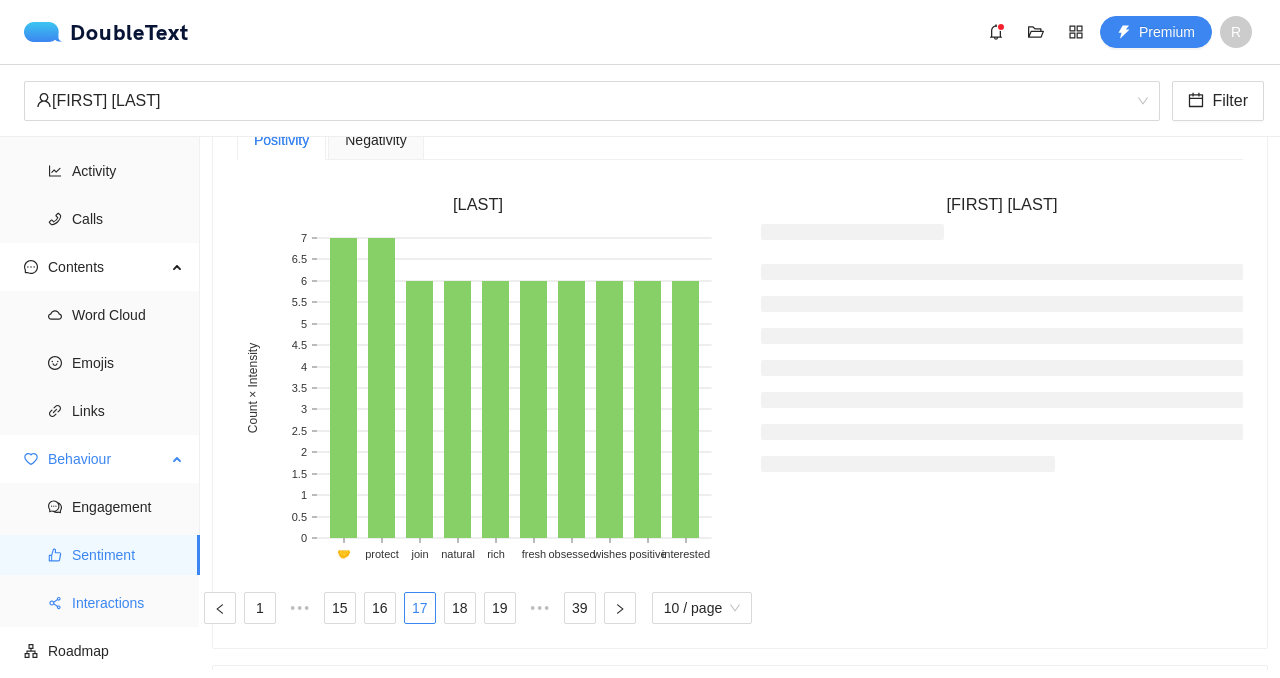 click on "Interactions" at bounding box center [128, 603] 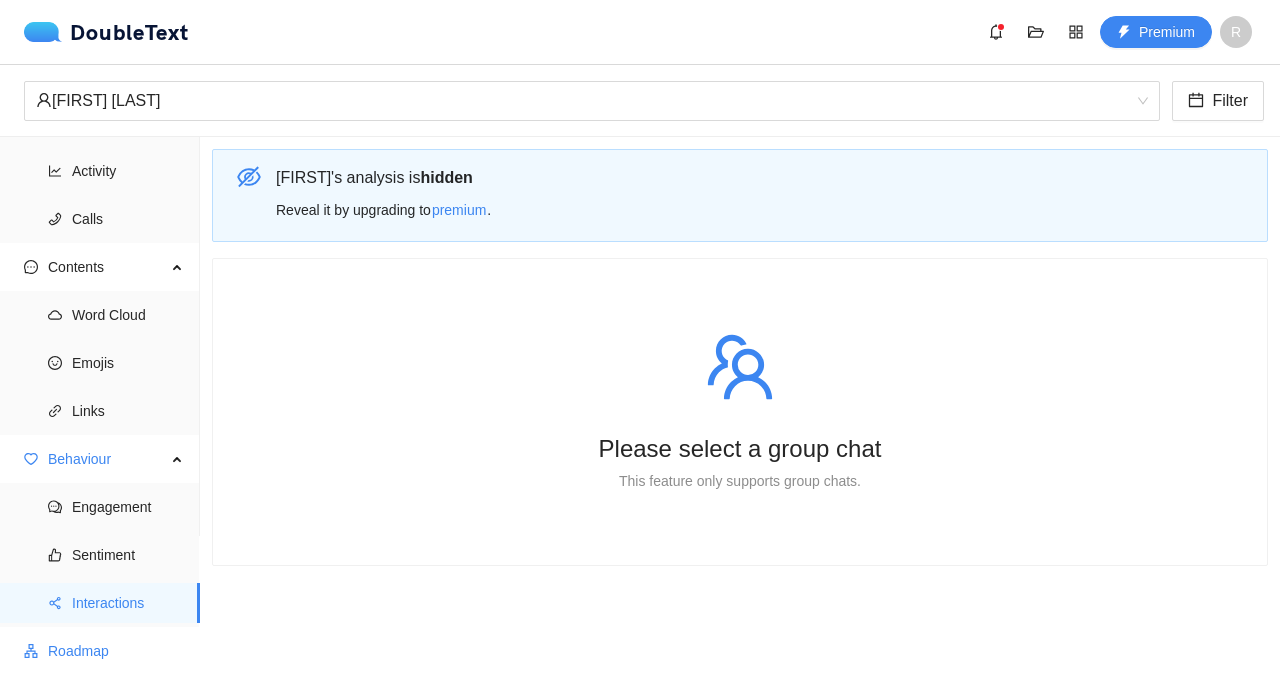 click on "Roadmap" at bounding box center (116, 651) 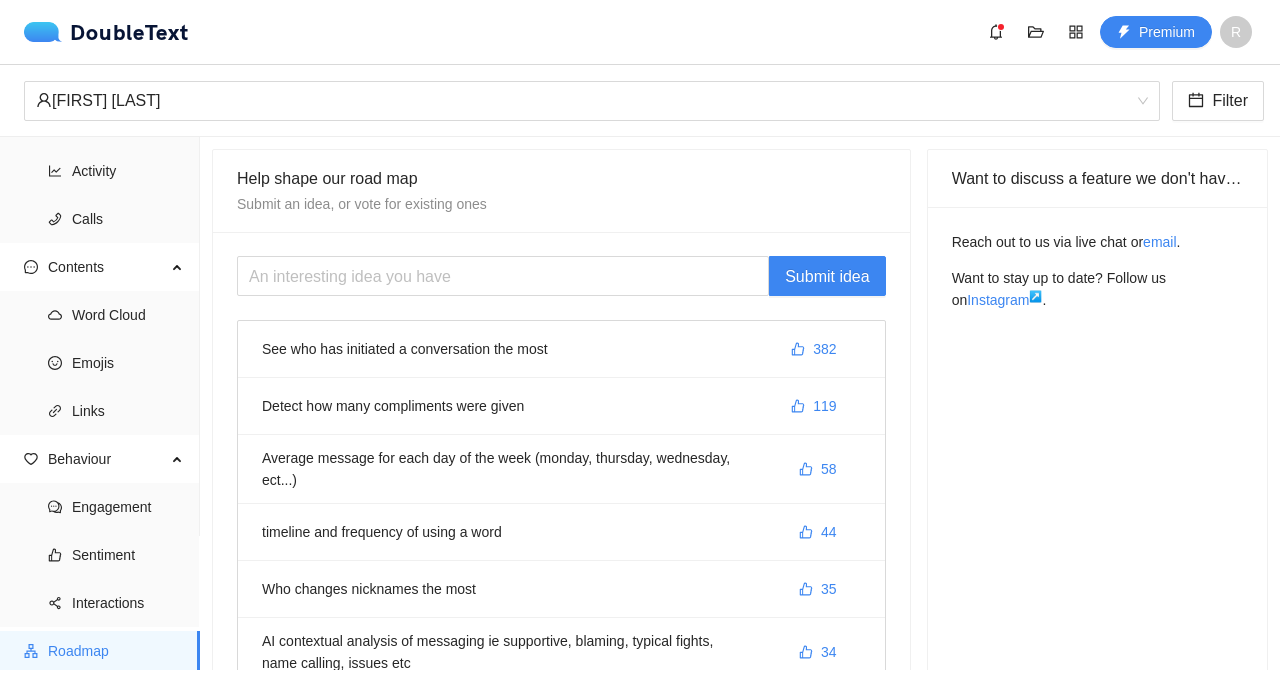 scroll, scrollTop: 376, scrollLeft: 0, axis: vertical 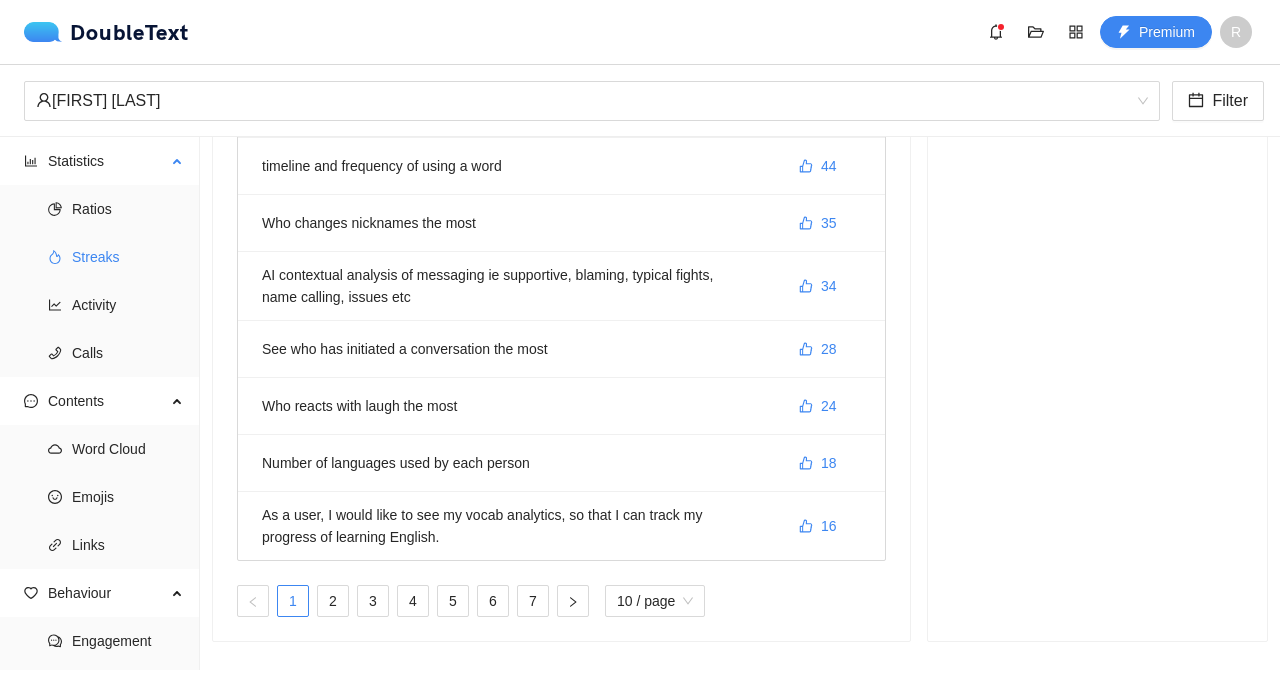 click on "Streaks" at bounding box center (128, 257) 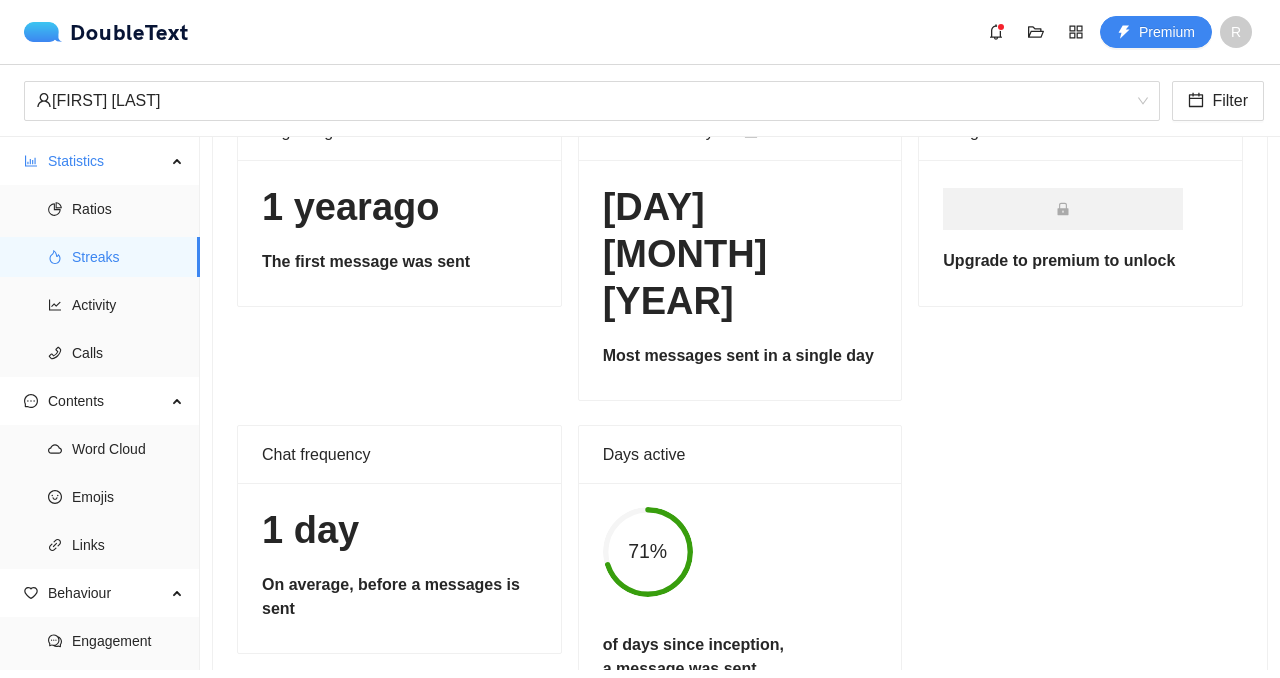 scroll, scrollTop: 0, scrollLeft: 0, axis: both 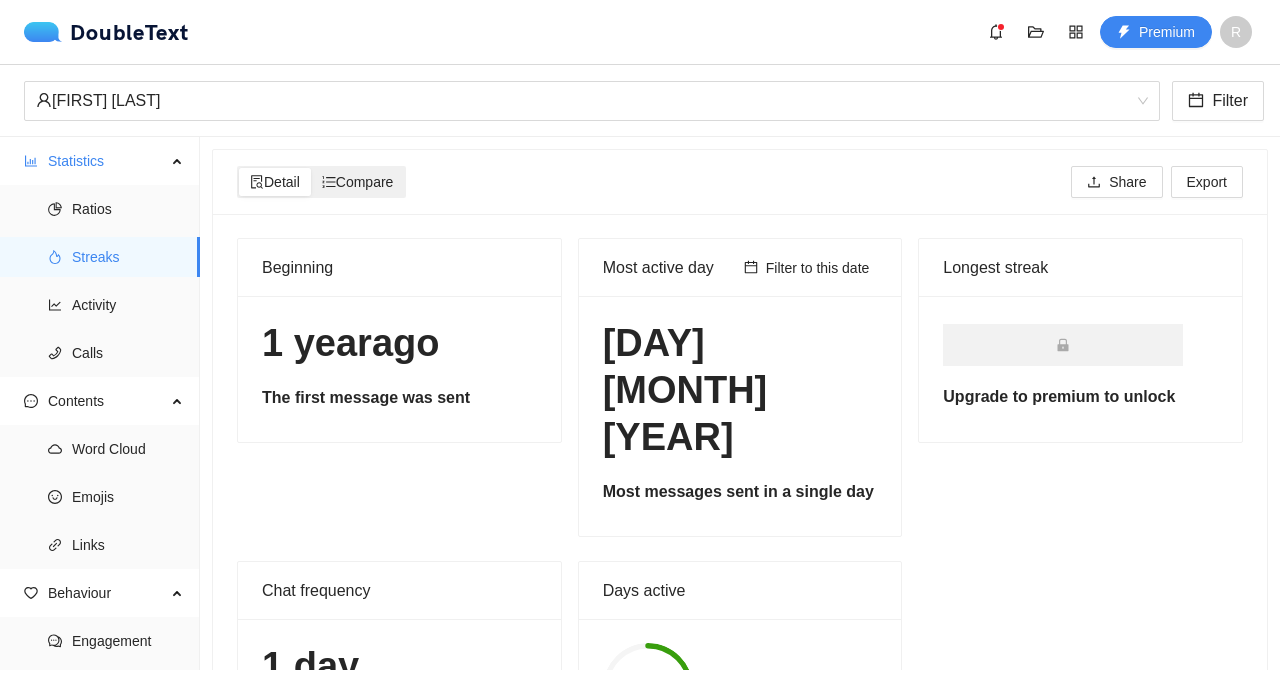 click on "Compare" at bounding box center [275, 182] 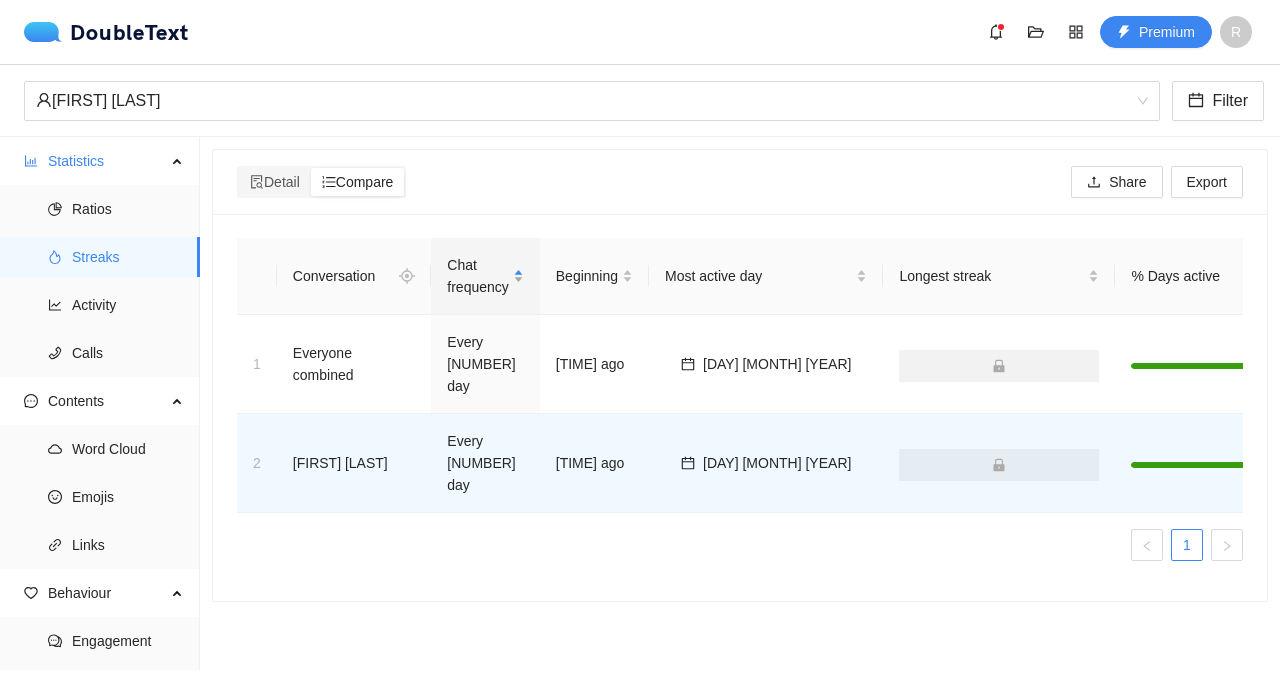 click on "Chat frequency" at bounding box center [485, 276] 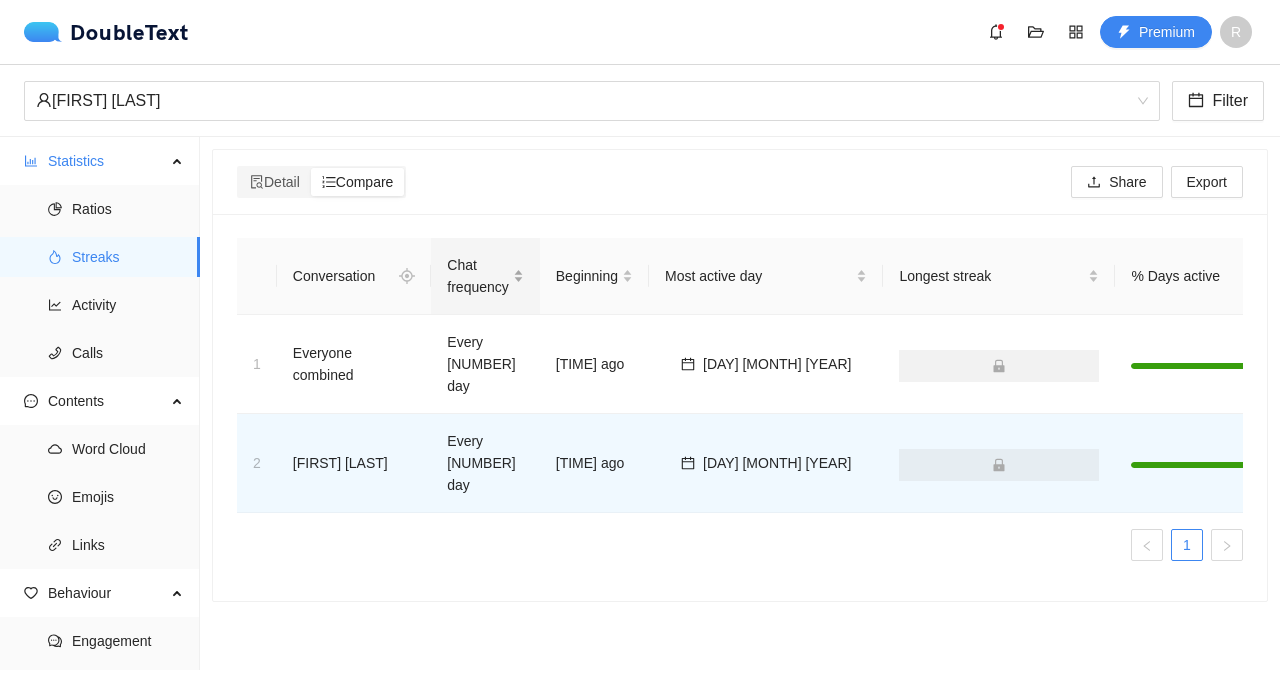 click on "Chat frequency" at bounding box center (485, 276) 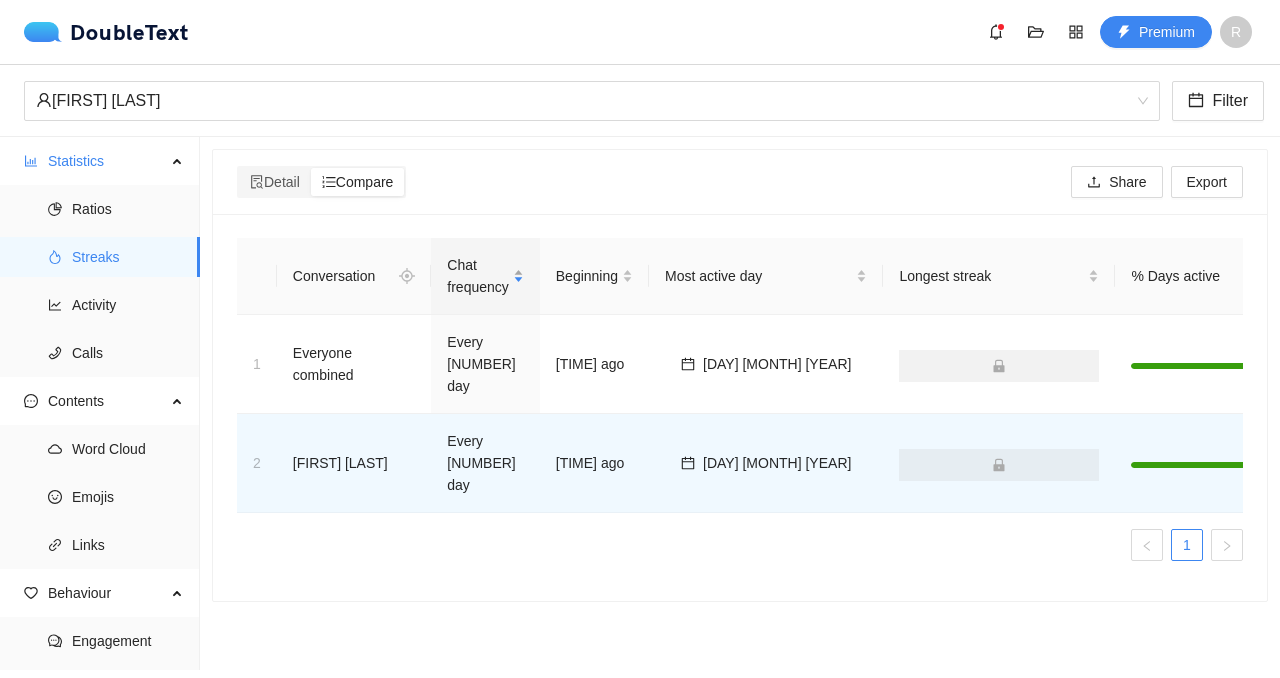 click on "Chat frequency" at bounding box center [485, 276] 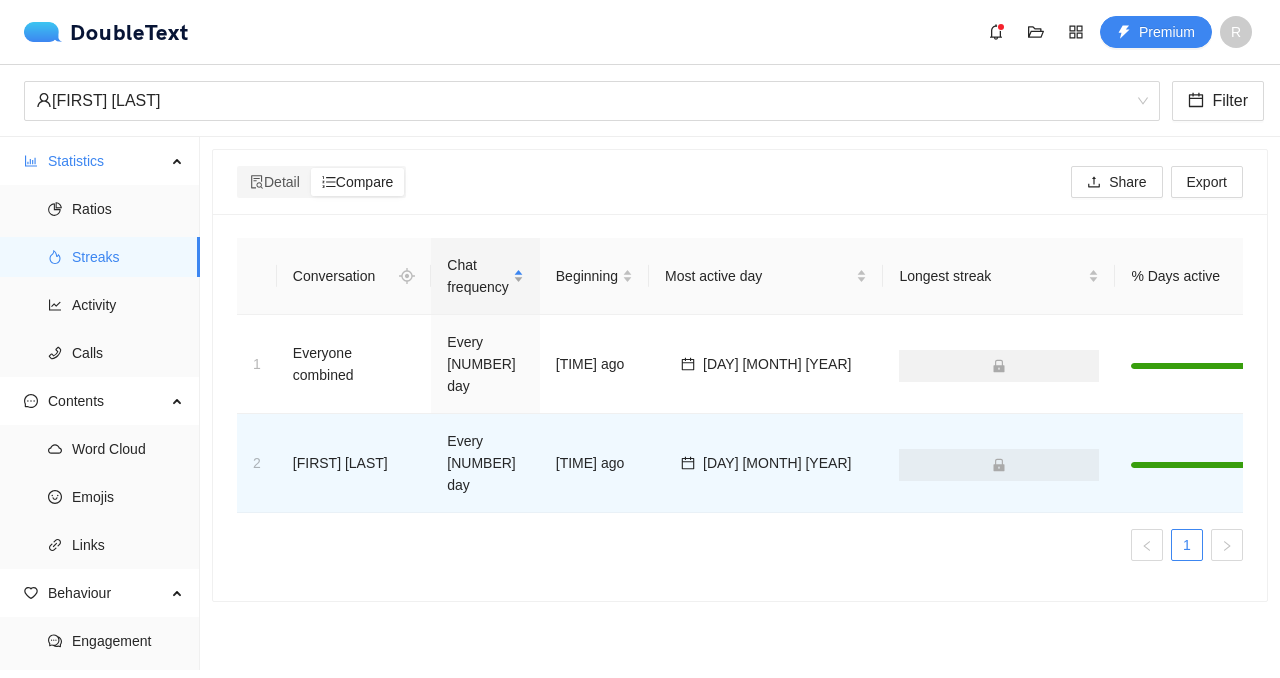 click on "Chat frequency" at bounding box center (485, 276) 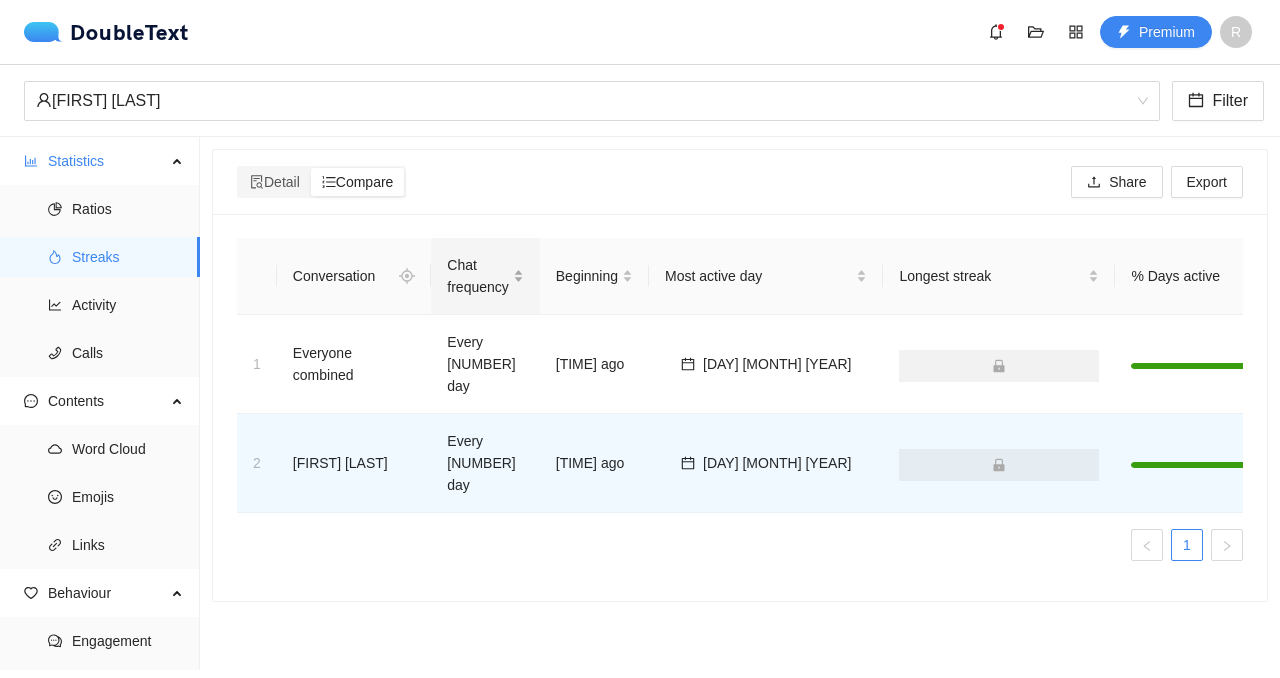 click on "Chat frequency" at bounding box center [485, 276] 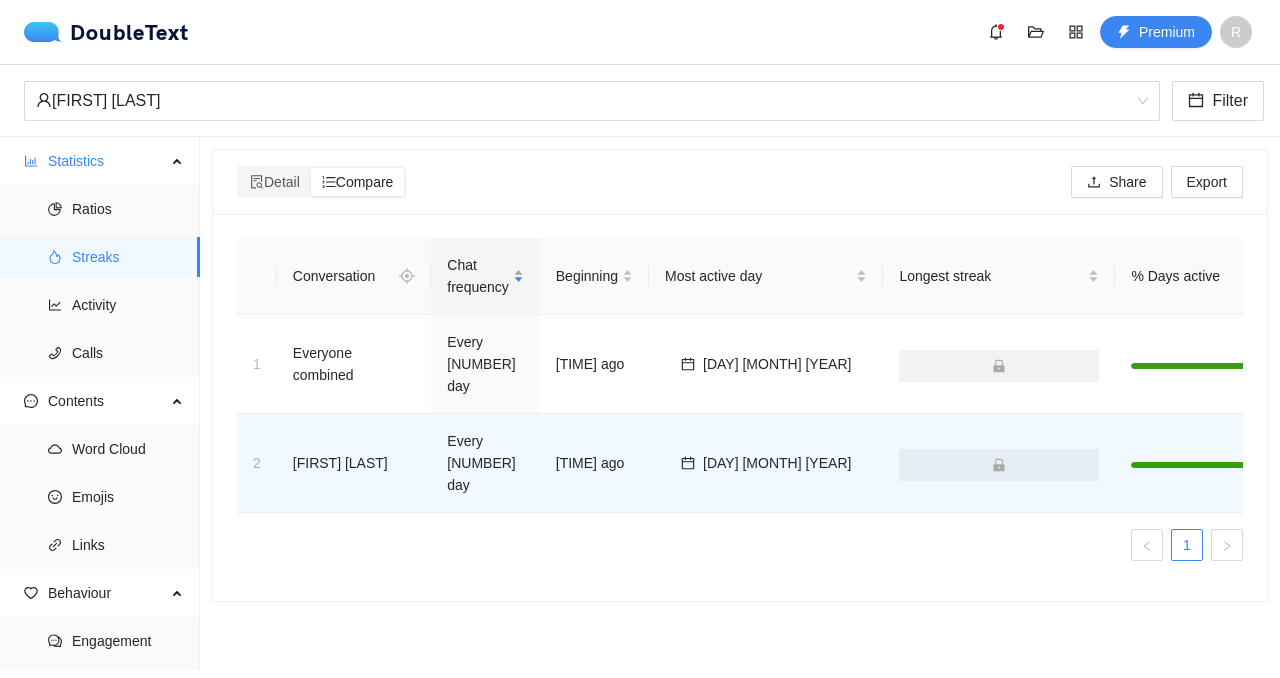 click on "Chat frequency" at bounding box center (485, 276) 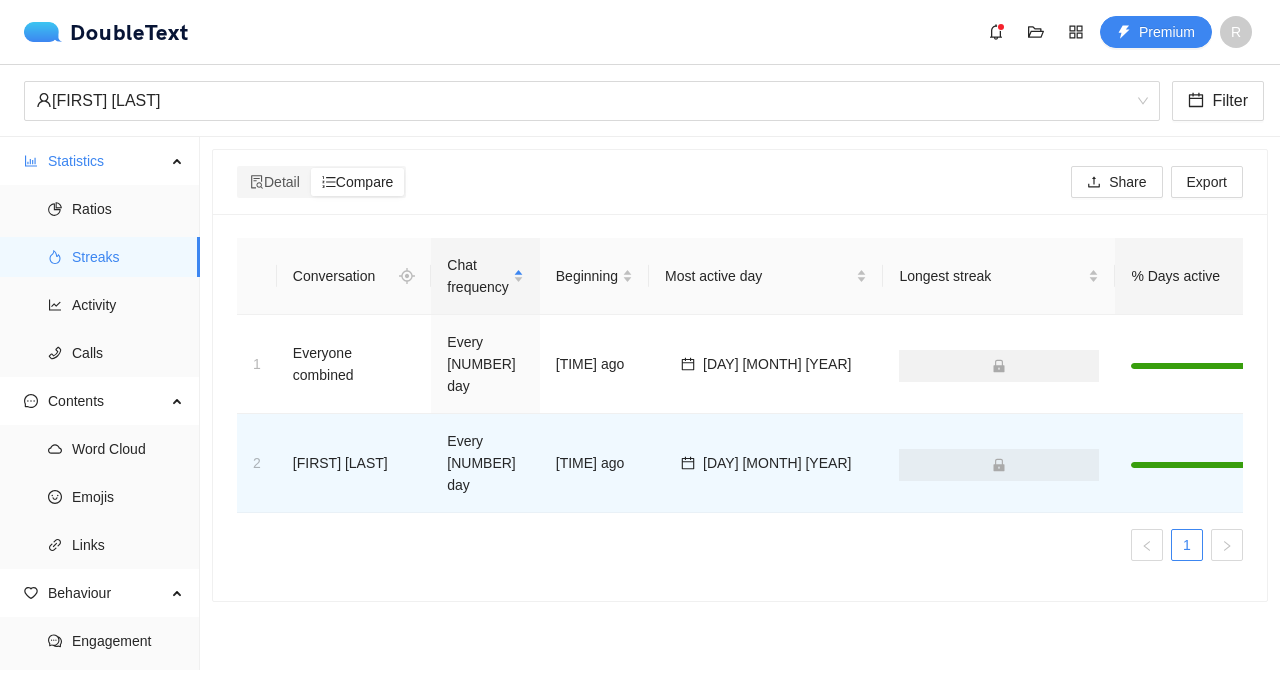 click on "% Days active" at bounding box center (1231, 276) 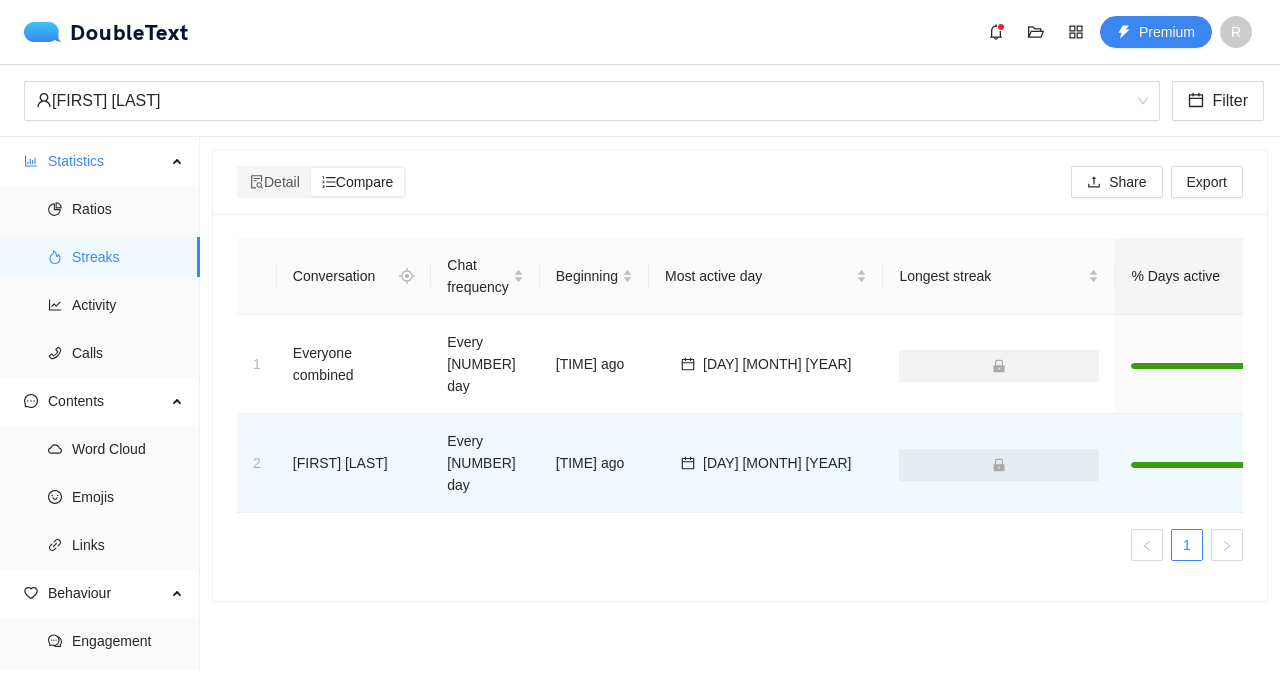 click on "% Days active" at bounding box center (1231, 276) 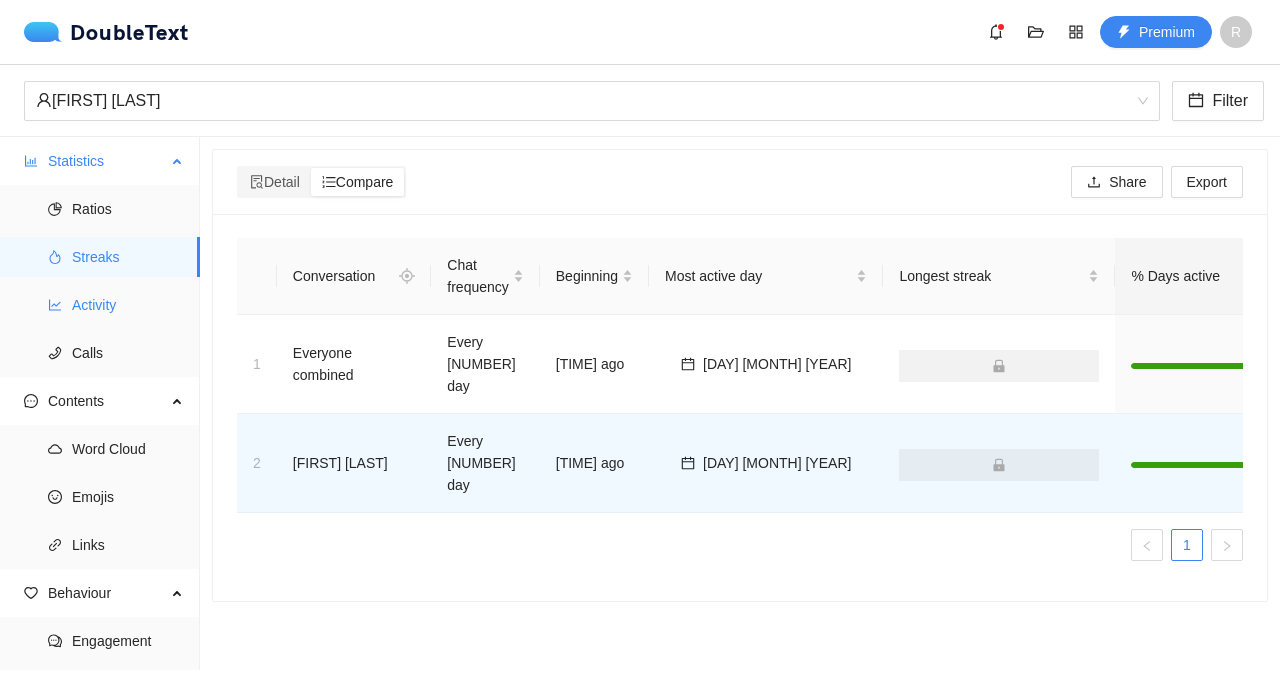 click on "Activity" at bounding box center (128, 305) 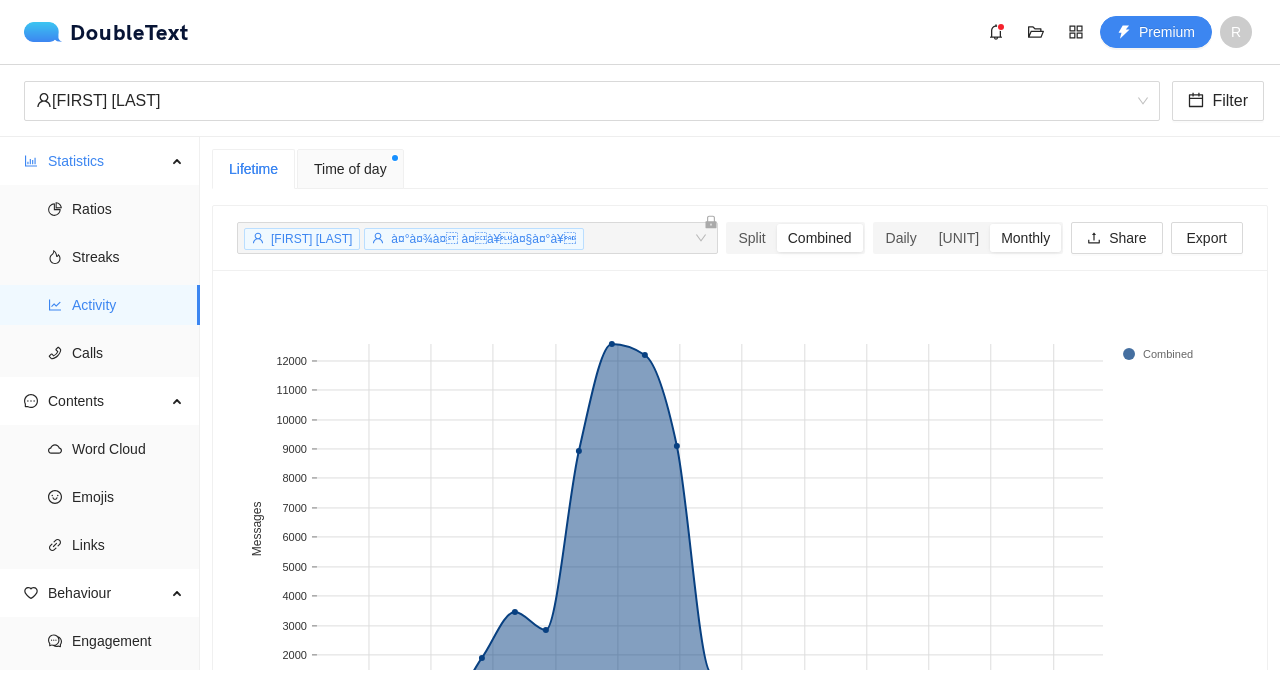 click on "Time of day" at bounding box center [350, 169] 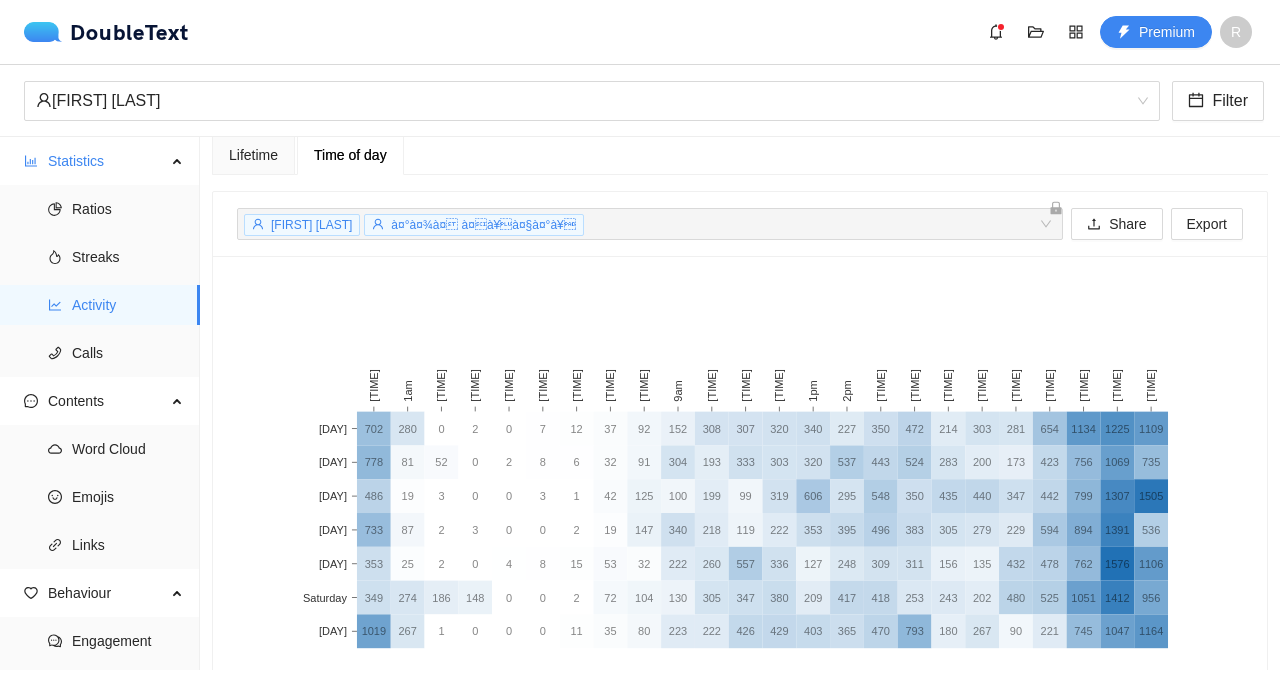 scroll, scrollTop: 0, scrollLeft: 0, axis: both 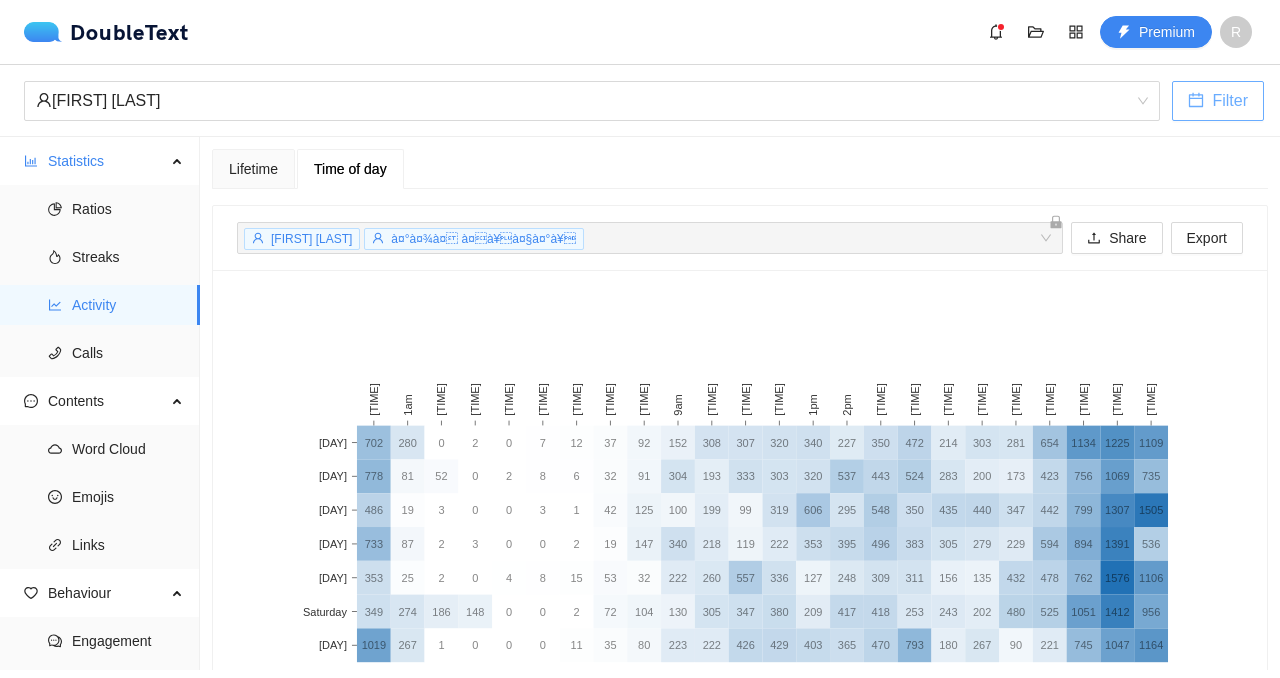 click on "Filter" at bounding box center [1218, 101] 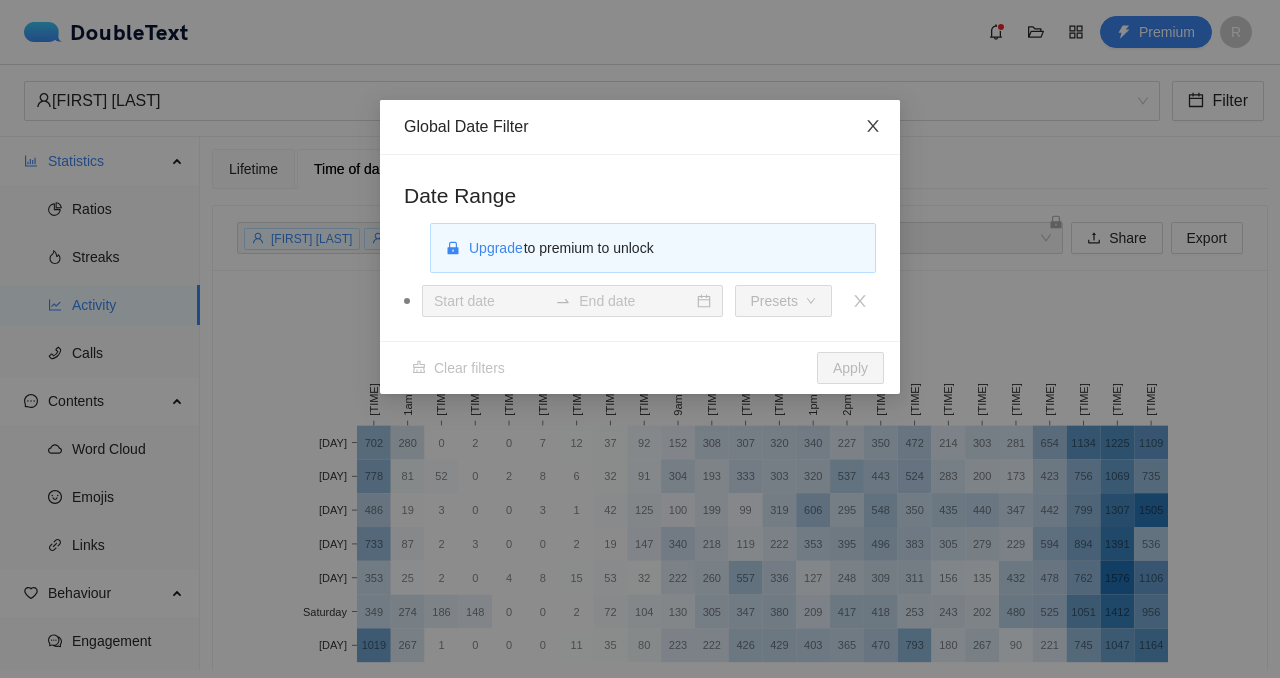 click at bounding box center [873, 127] 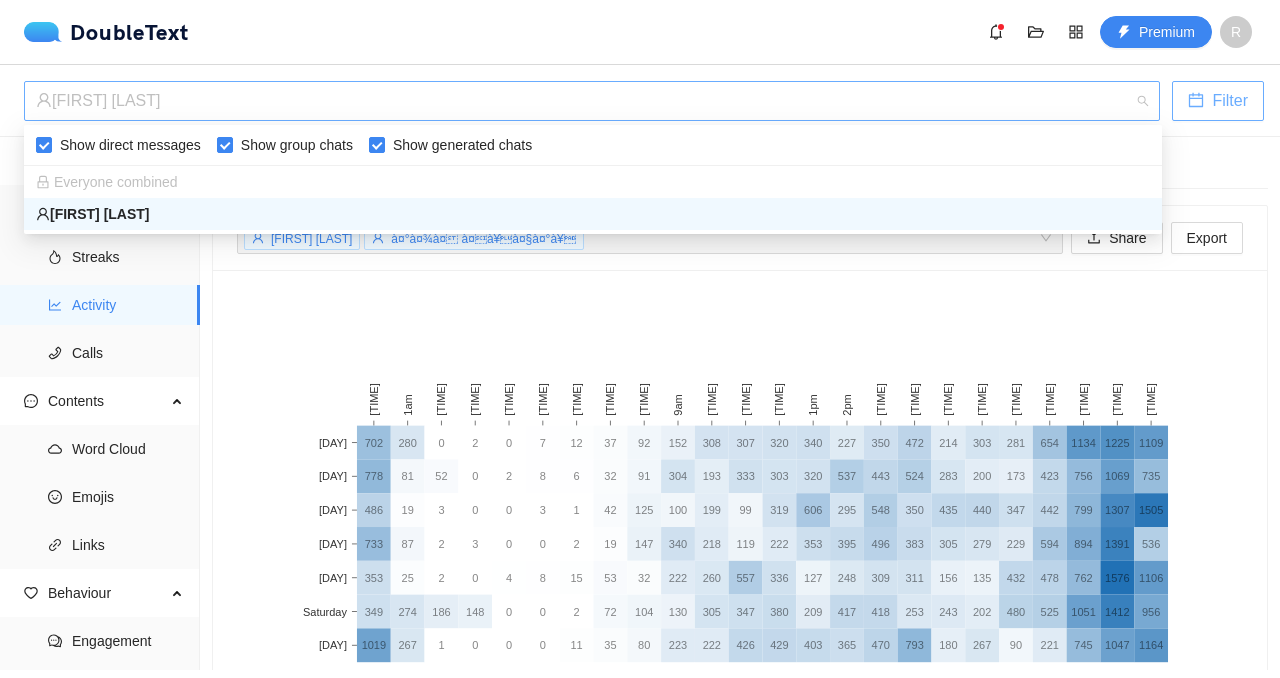 click on "[FIRST] [LAST]" at bounding box center [592, 101] 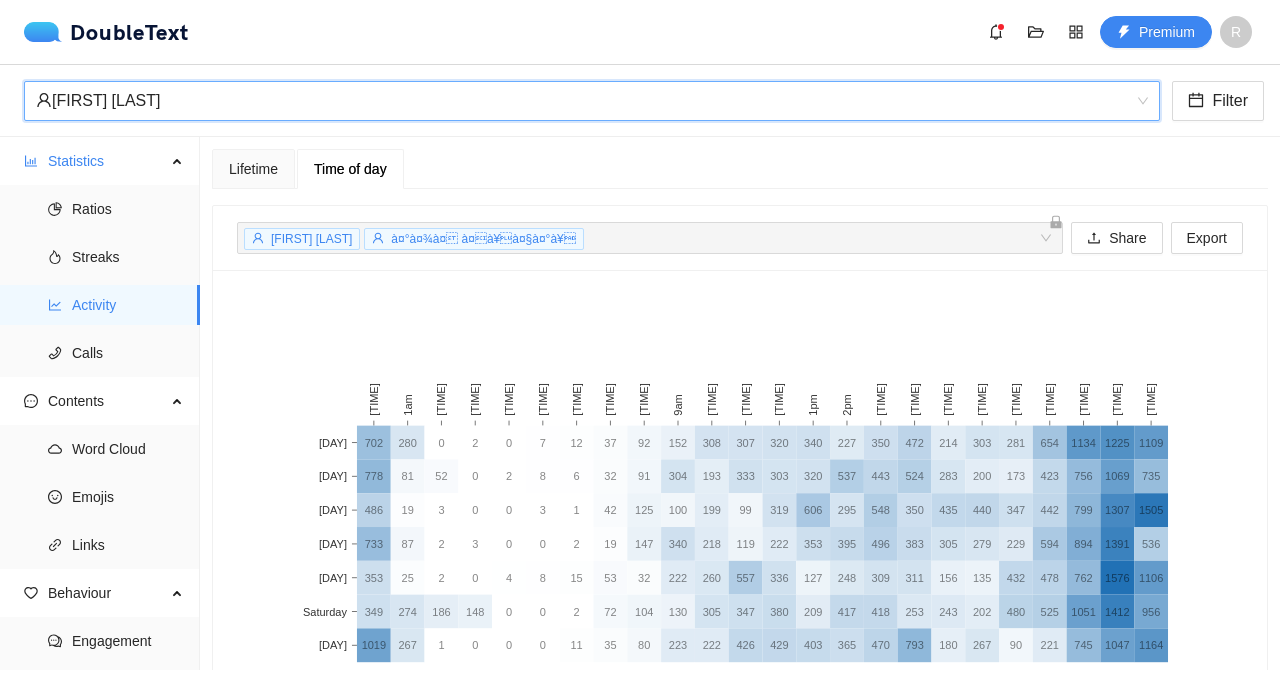 click on "[FIRST] [LAST]" at bounding box center [583, 101] 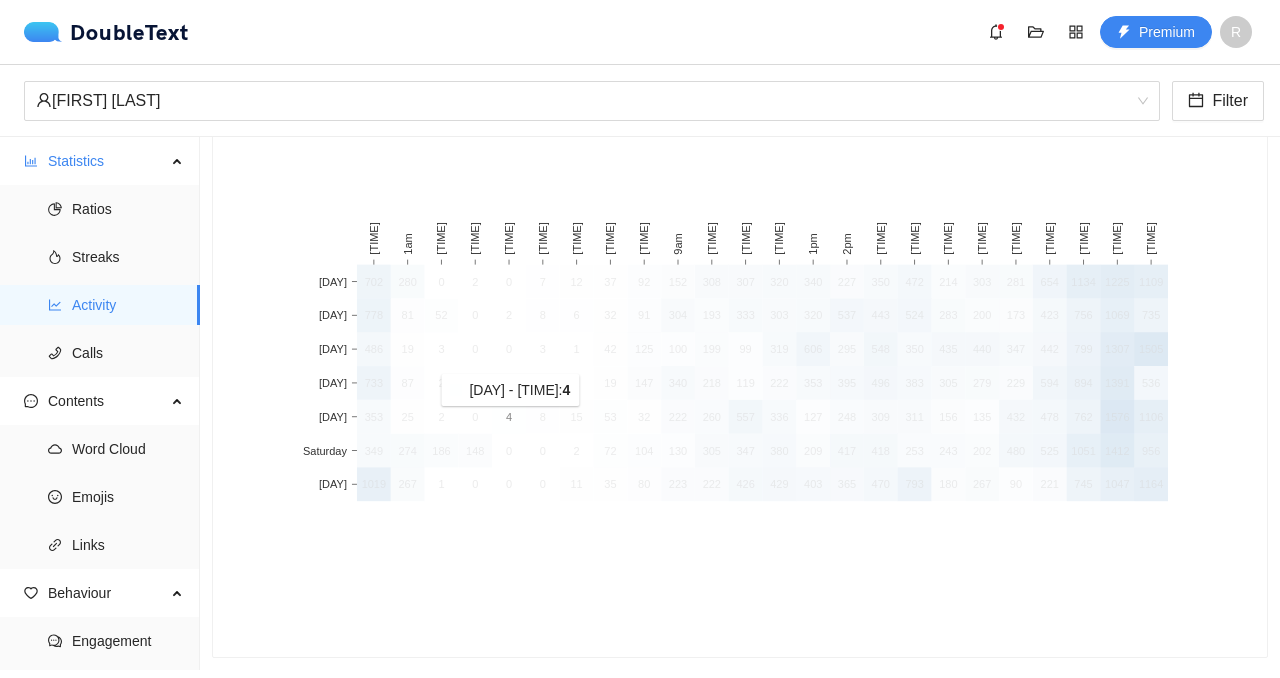 click on "4" at bounding box center (509, 417) 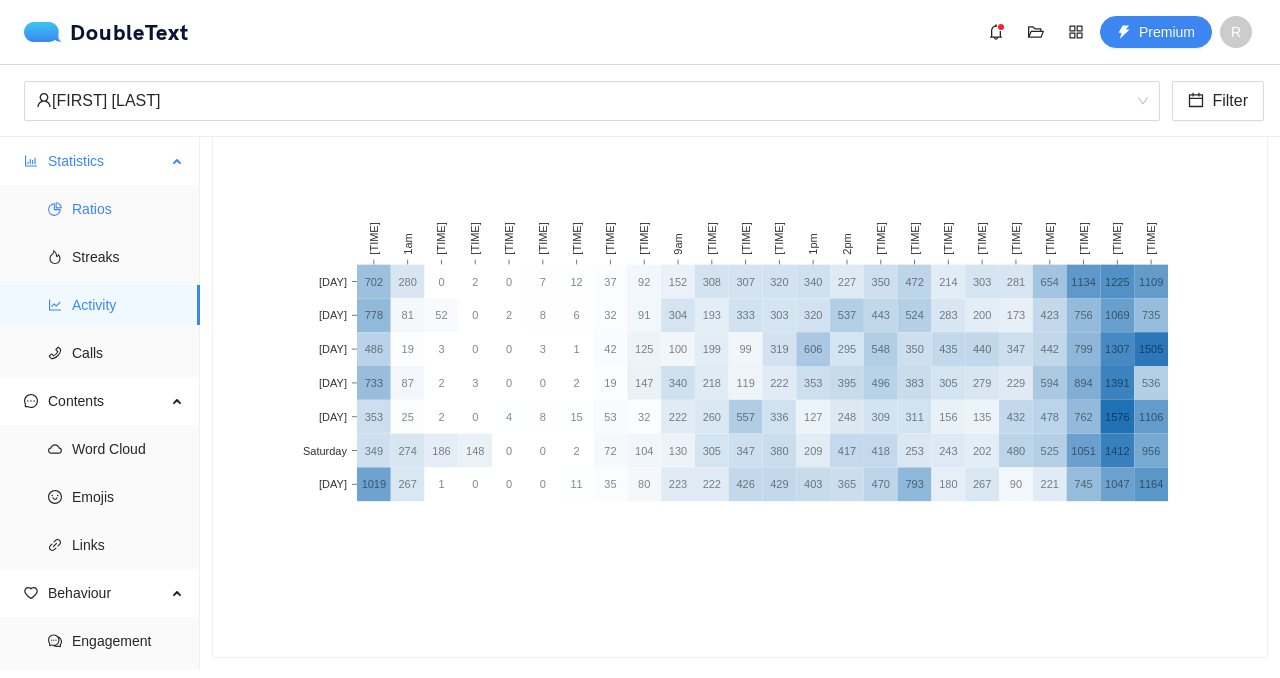 click on "Ratios" at bounding box center [128, 209] 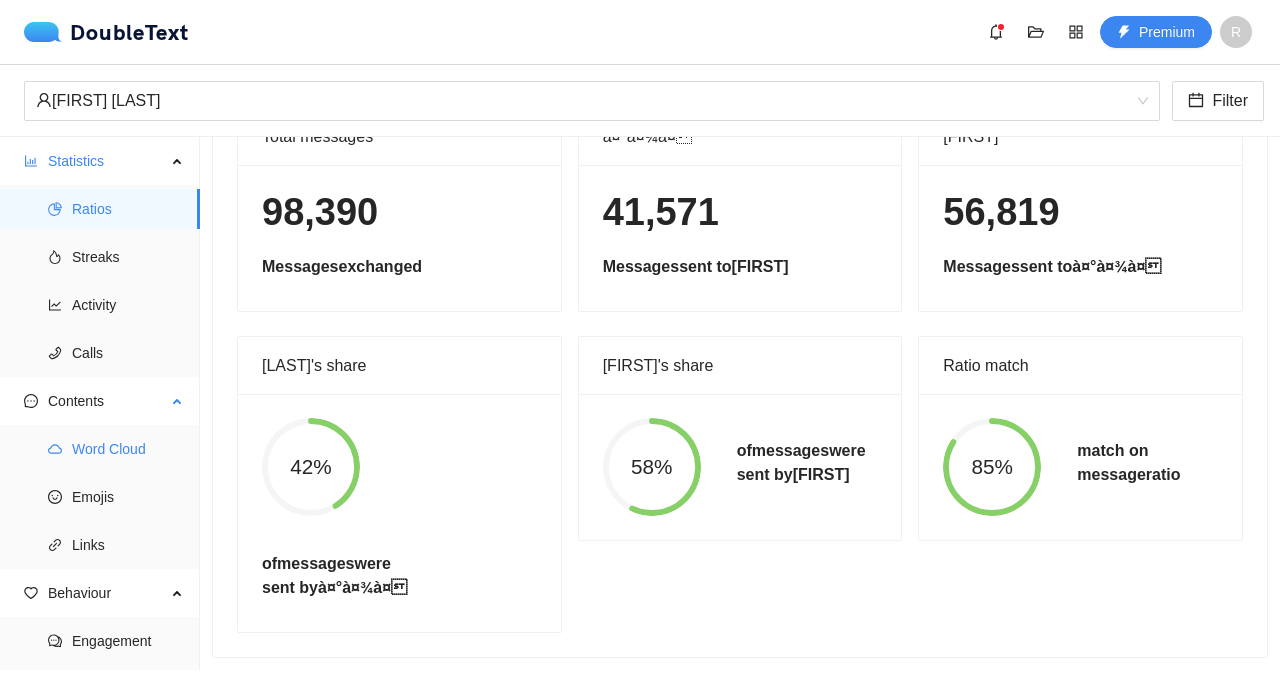 click on "Word Cloud" at bounding box center [128, 449] 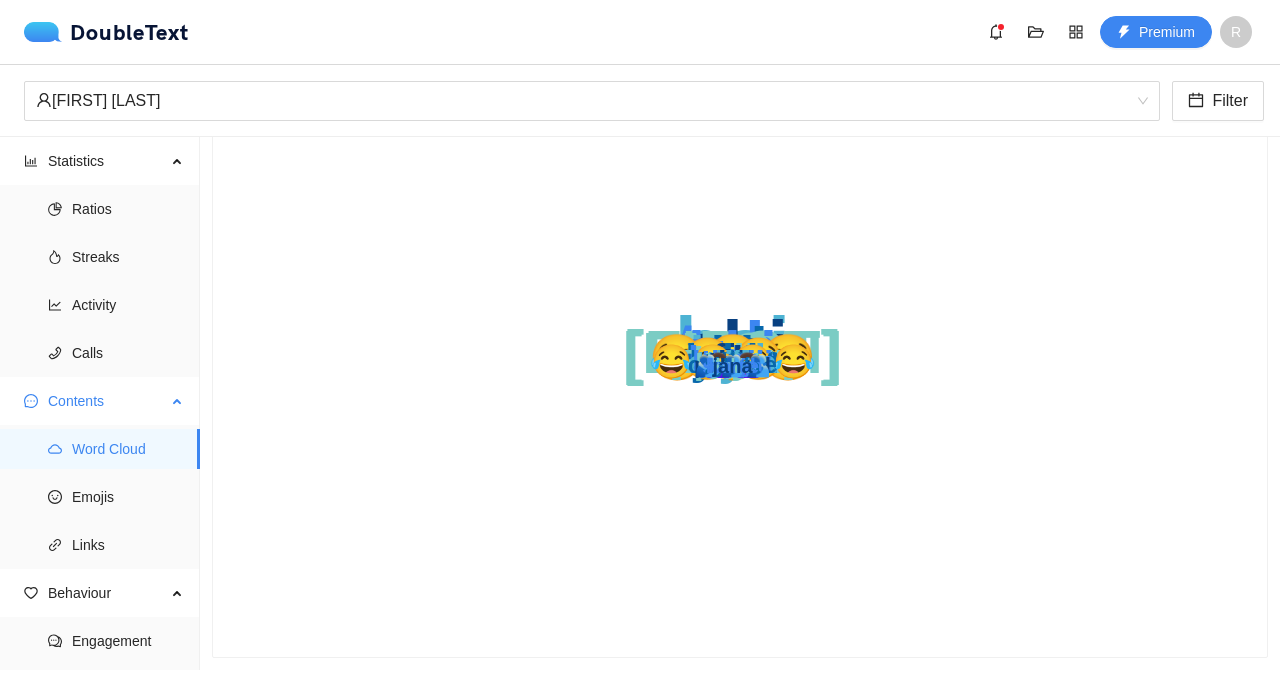 scroll, scrollTop: 139, scrollLeft: 0, axis: vertical 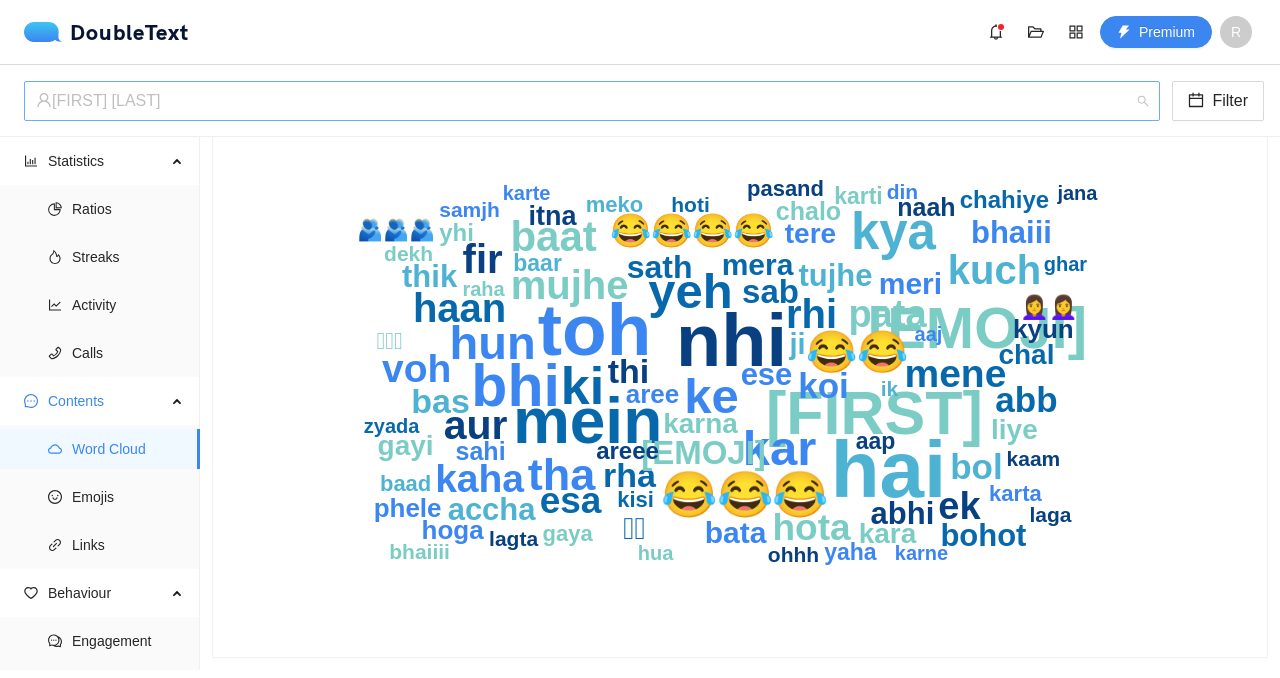 click on "[FIRST] [LAST]" at bounding box center (583, 101) 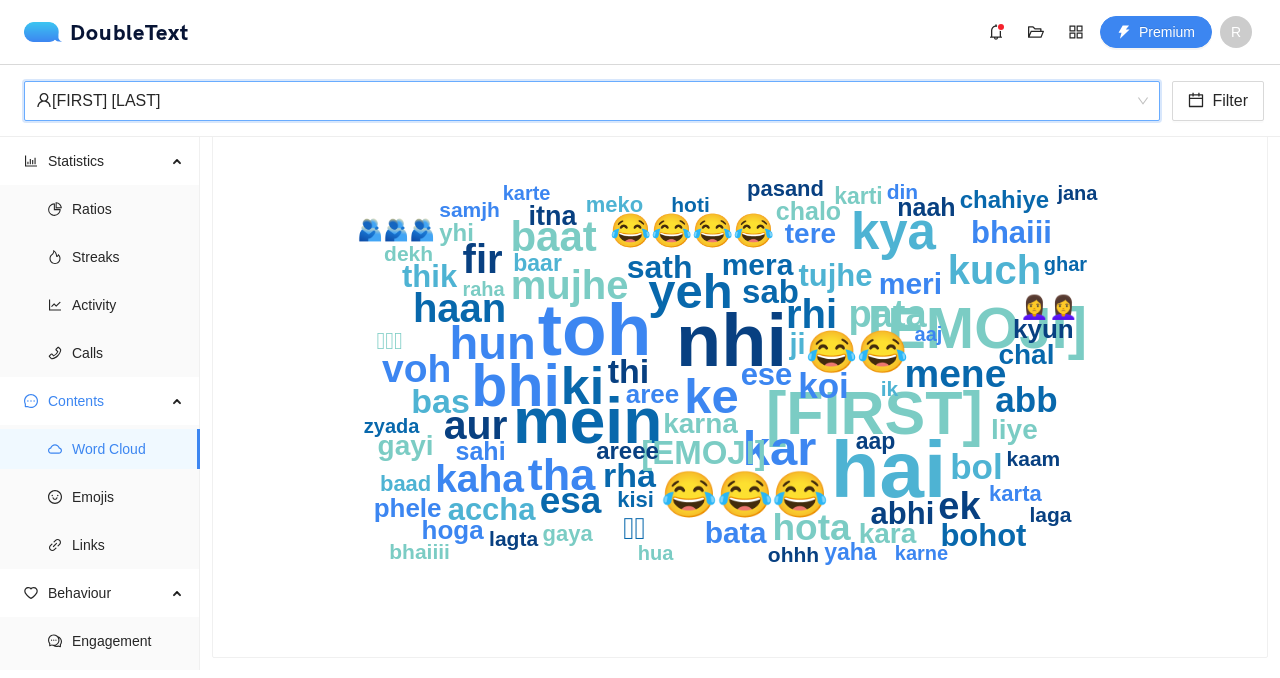 click on "[FIRST] [LAST]" at bounding box center [583, 101] 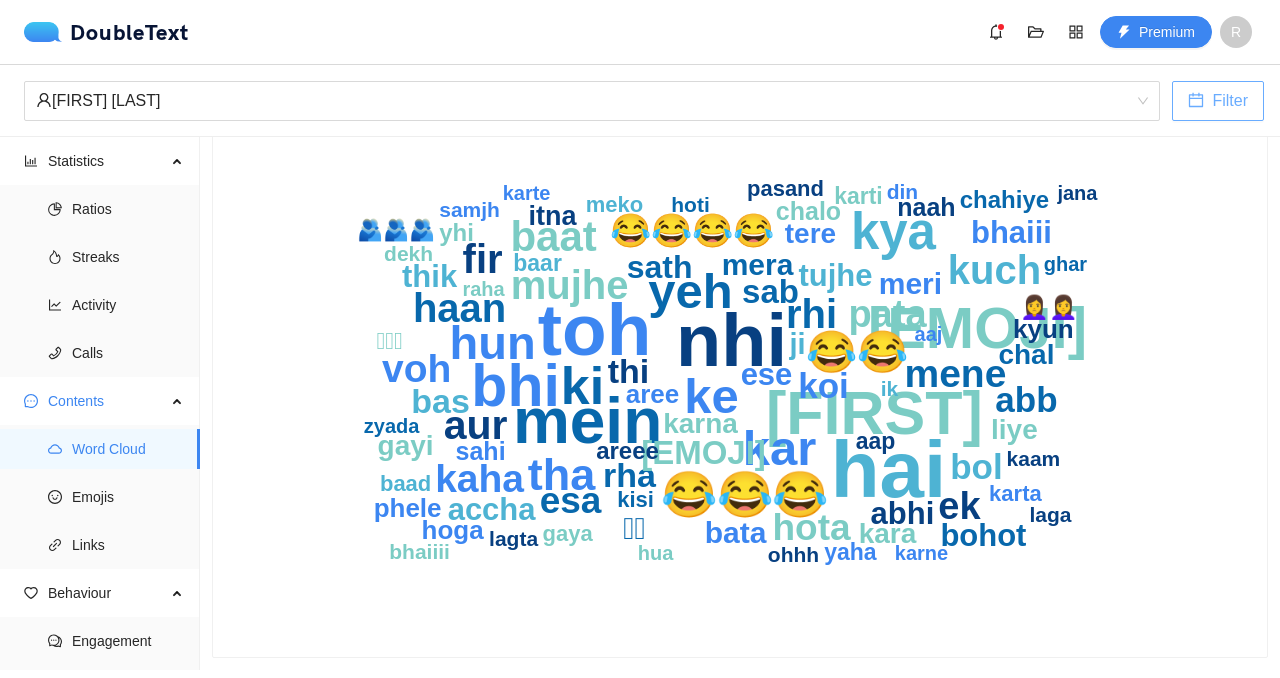 click at bounding box center (1196, 100) 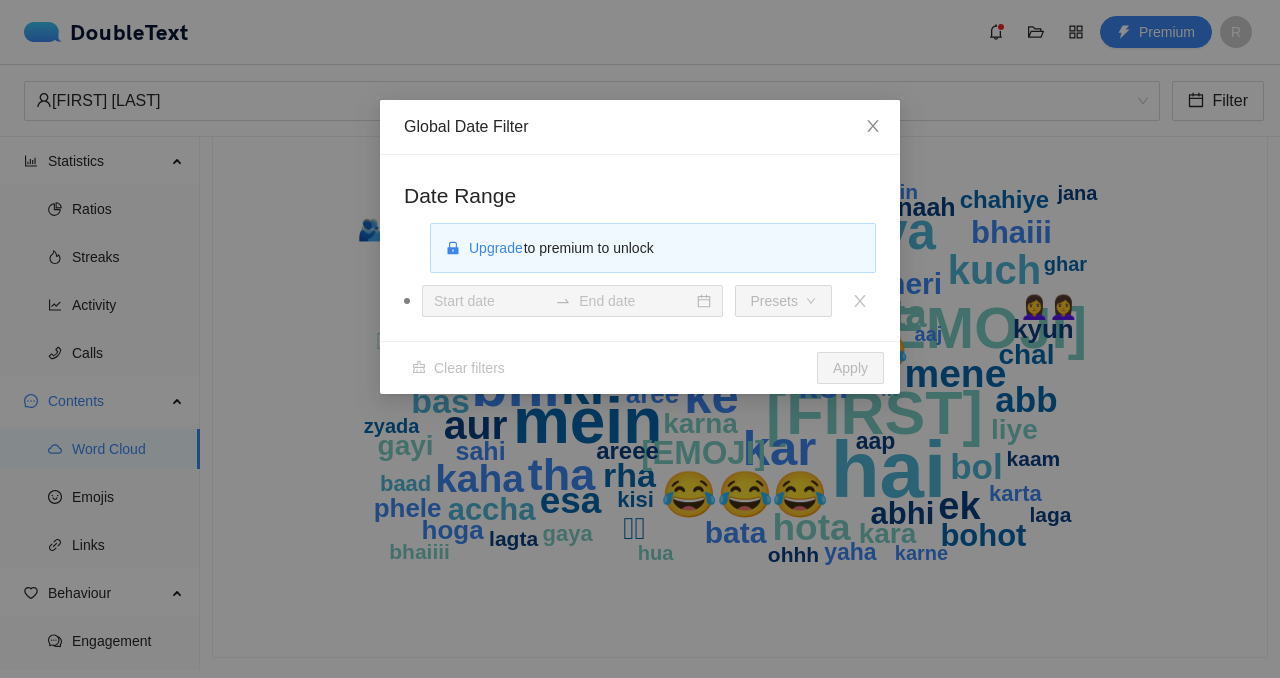click on "Upgrade  to premium to unlock" at bounding box center [561, 248] 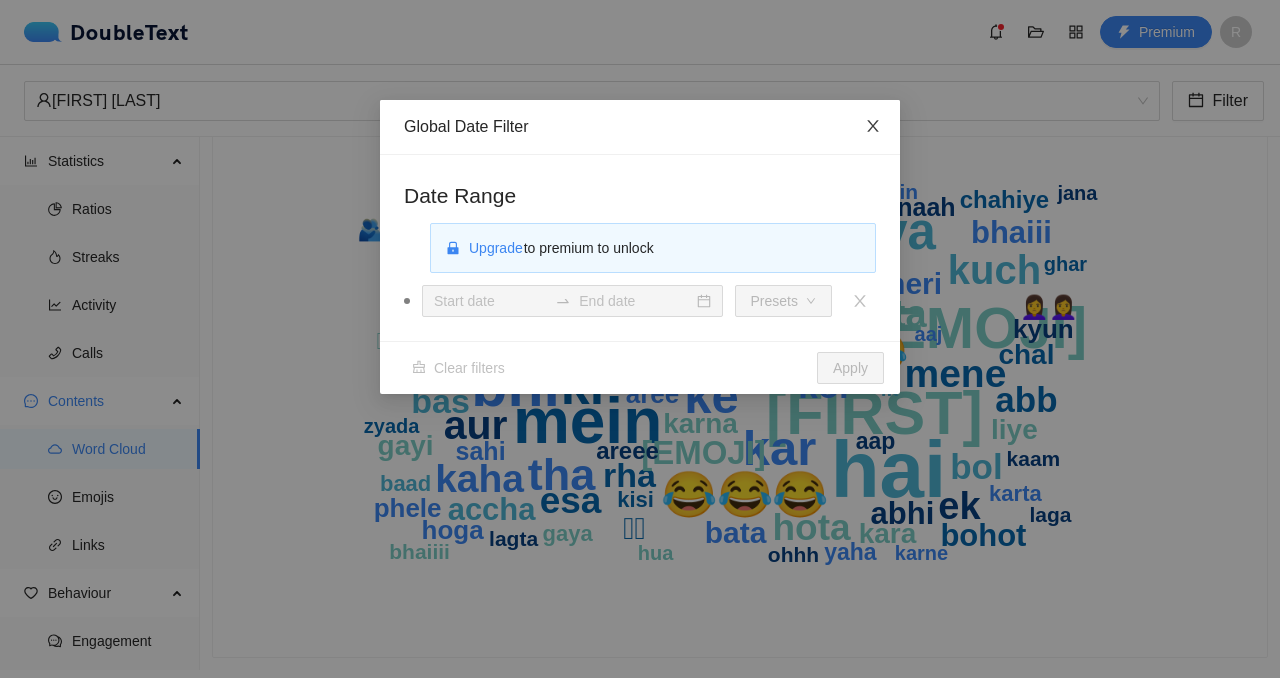 click at bounding box center (873, 126) 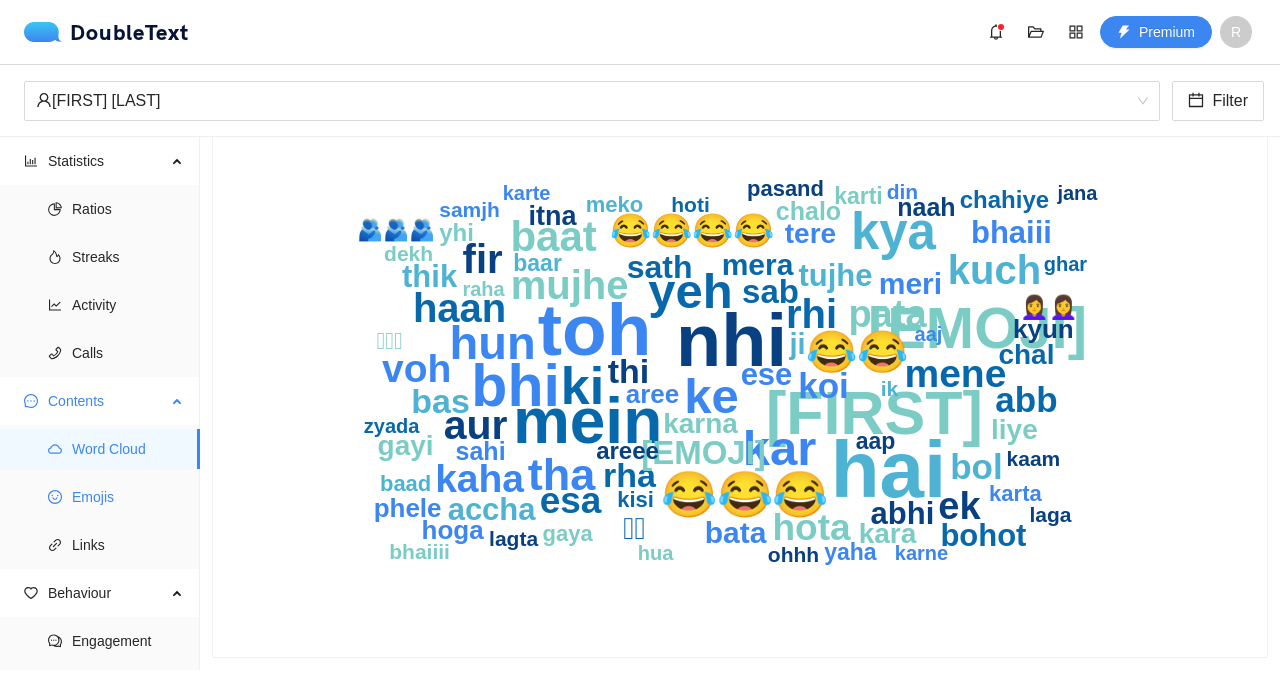 click on "Emojis" at bounding box center [128, 497] 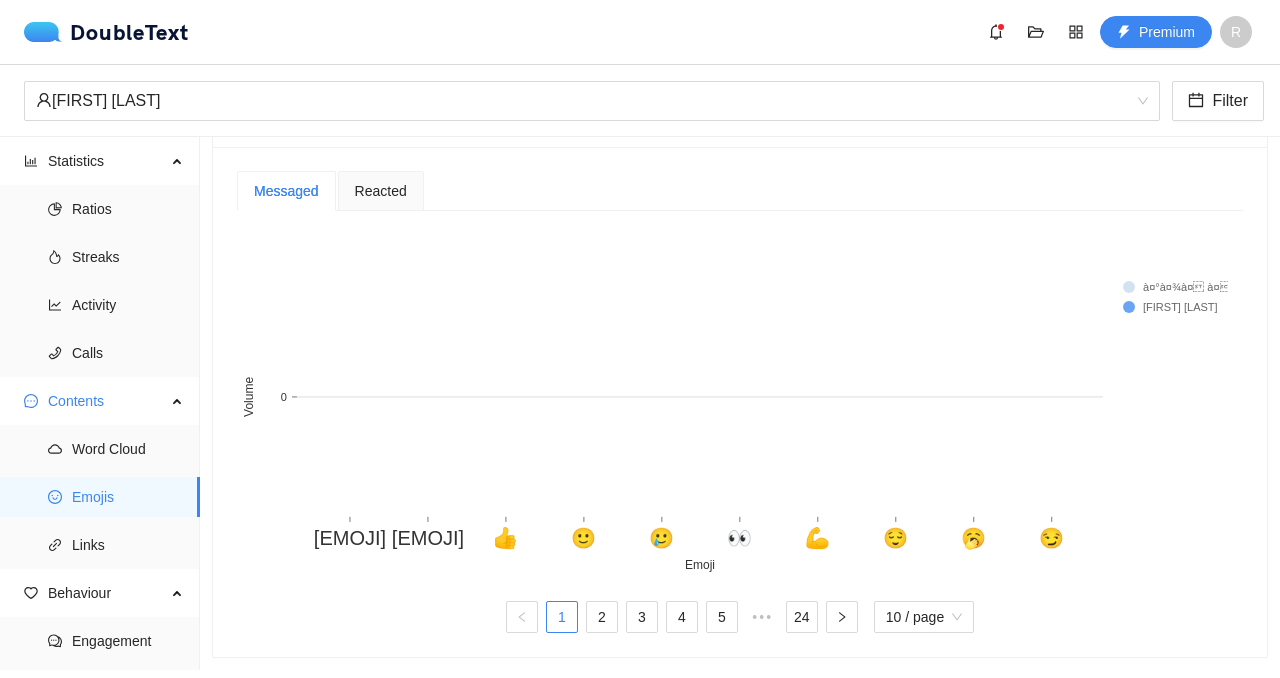 scroll, scrollTop: 0, scrollLeft: 0, axis: both 